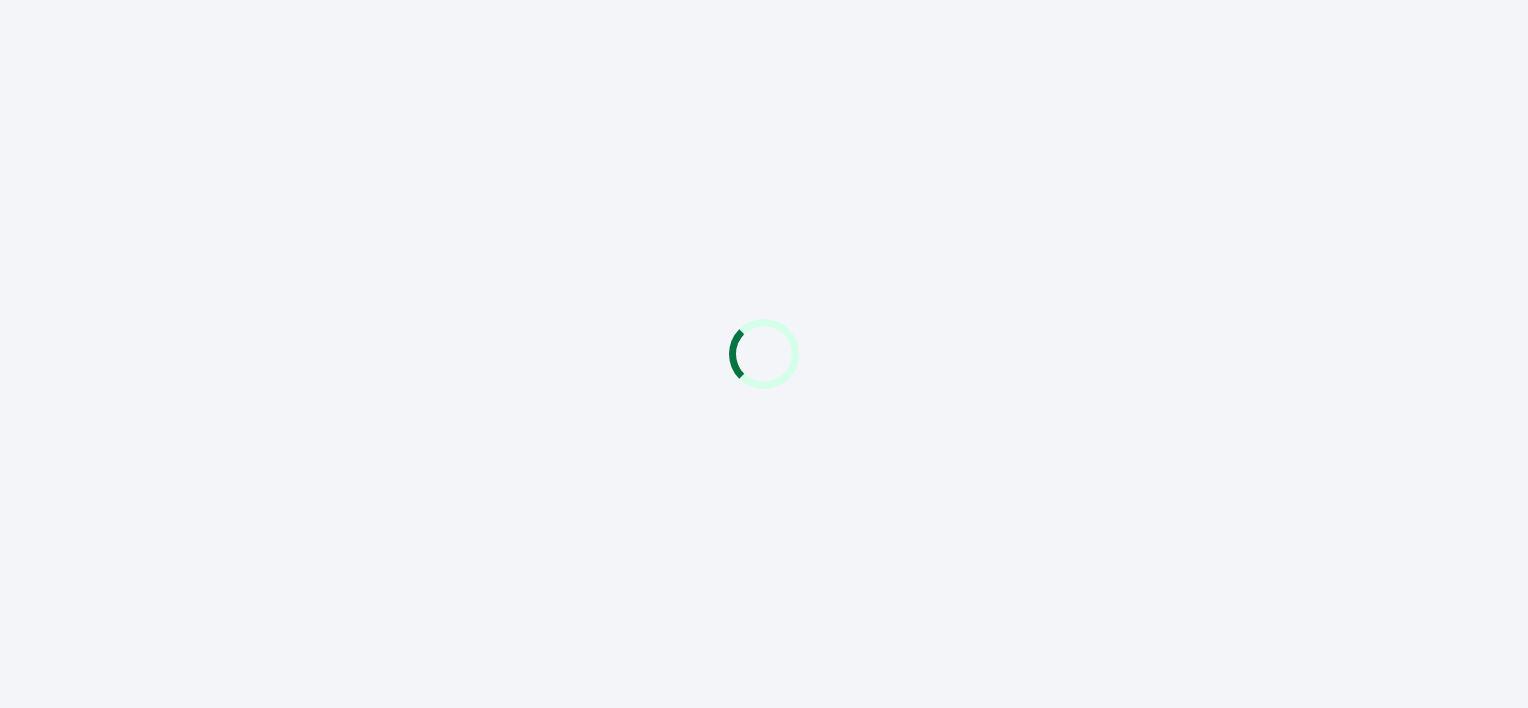 scroll, scrollTop: 0, scrollLeft: 0, axis: both 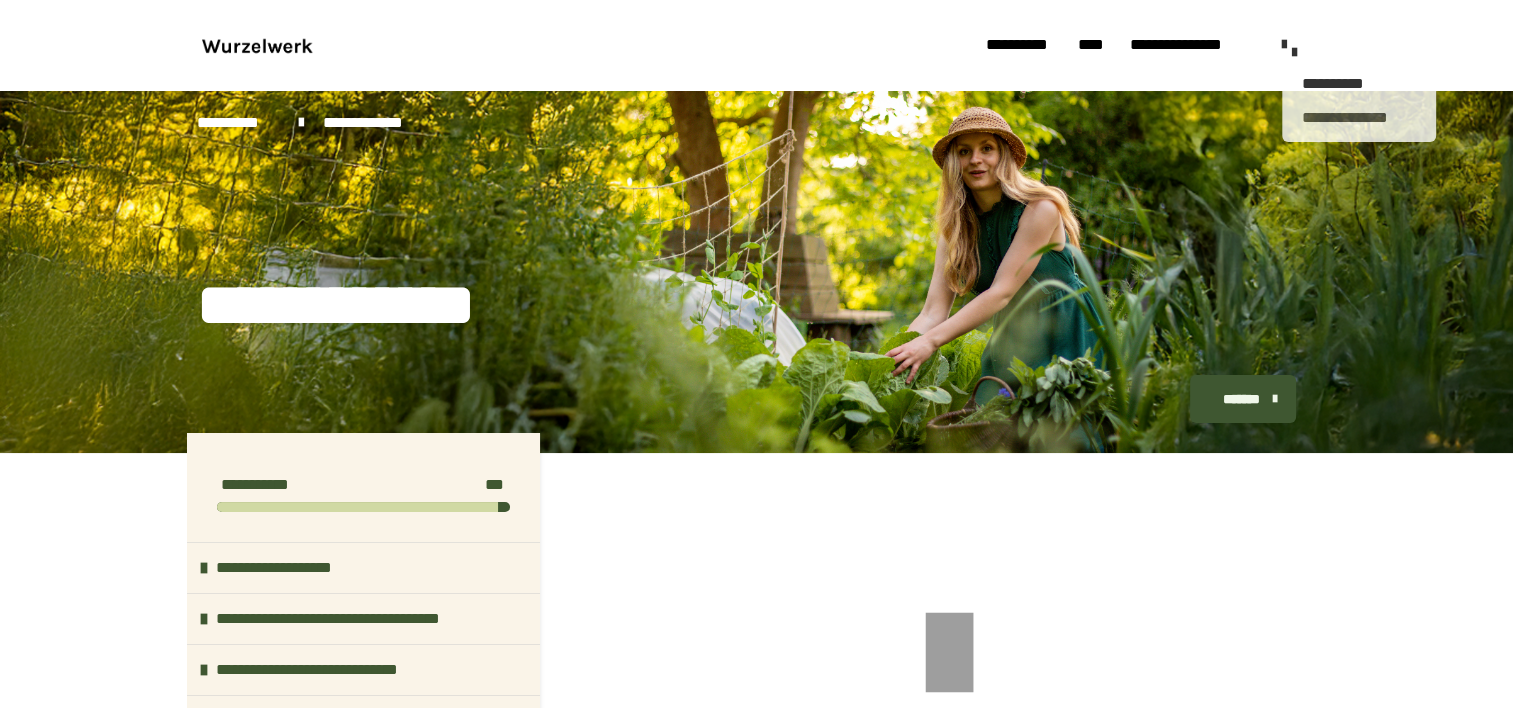 click on "**********" at bounding box center (1359, 117) 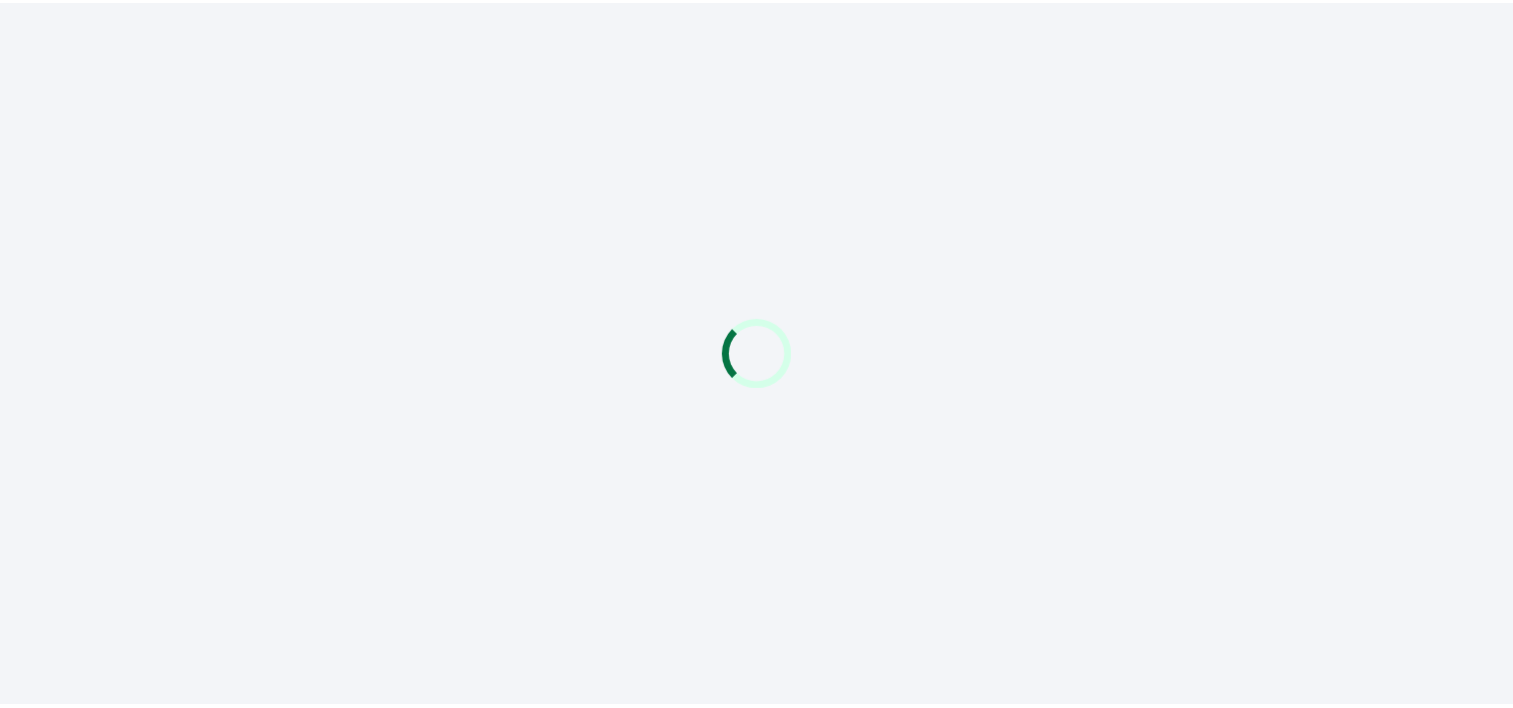scroll, scrollTop: 0, scrollLeft: 0, axis: both 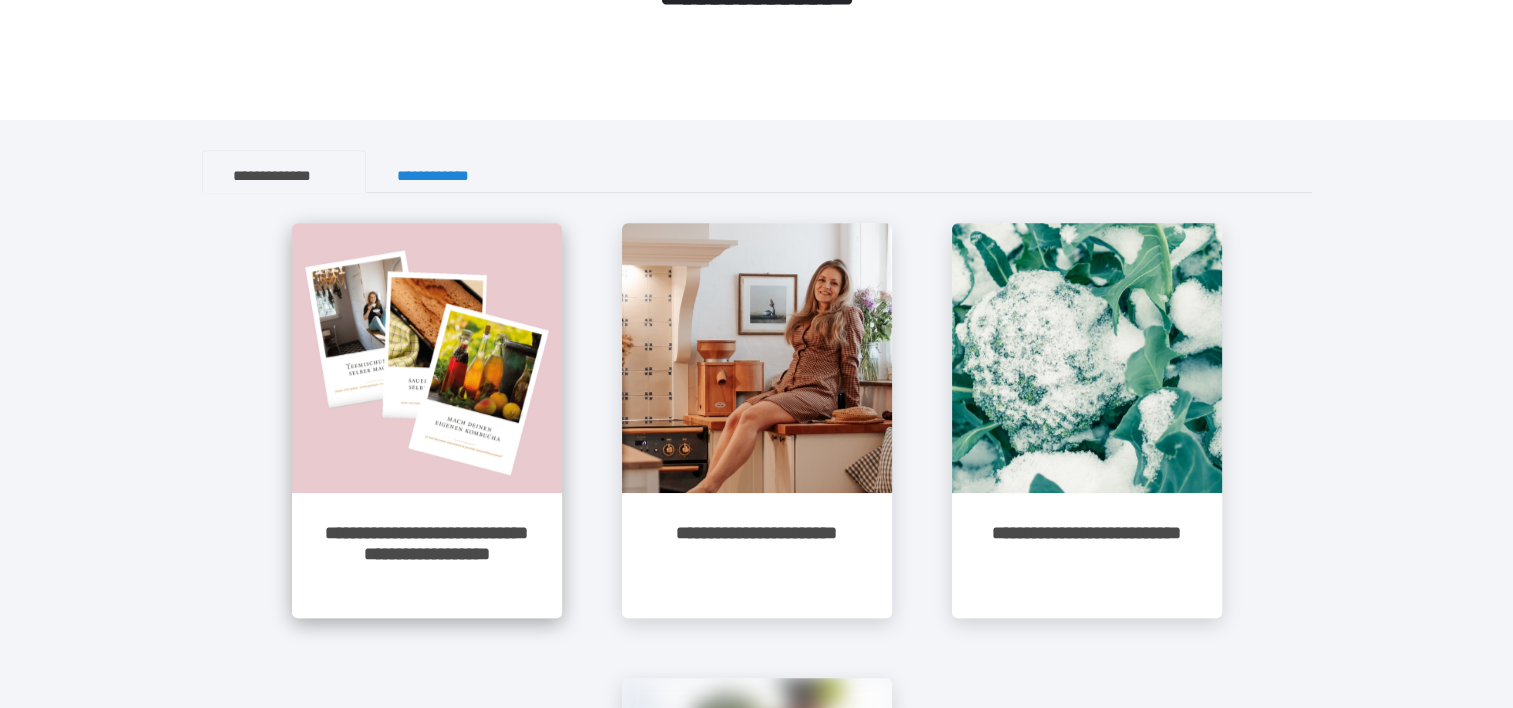 click at bounding box center [427, 358] 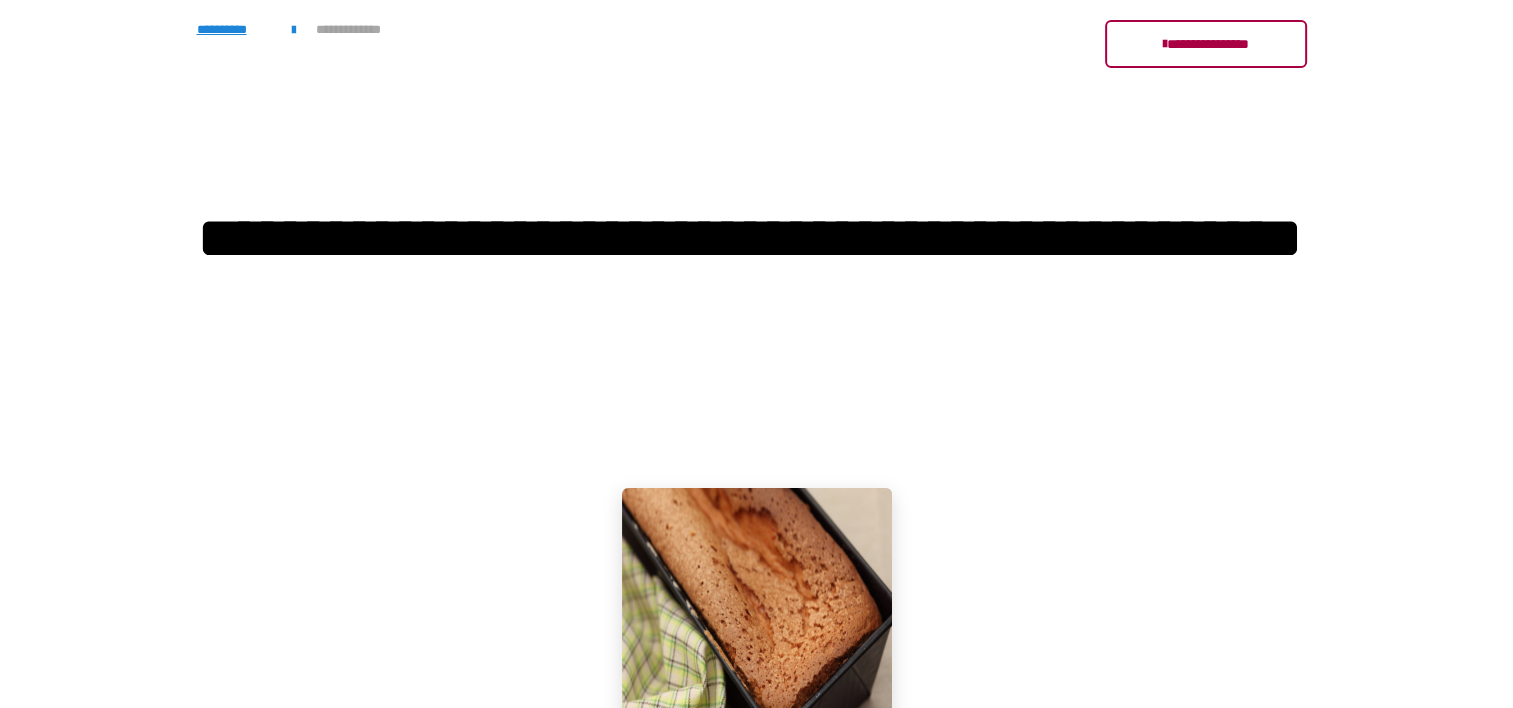 scroll, scrollTop: 354, scrollLeft: 0, axis: vertical 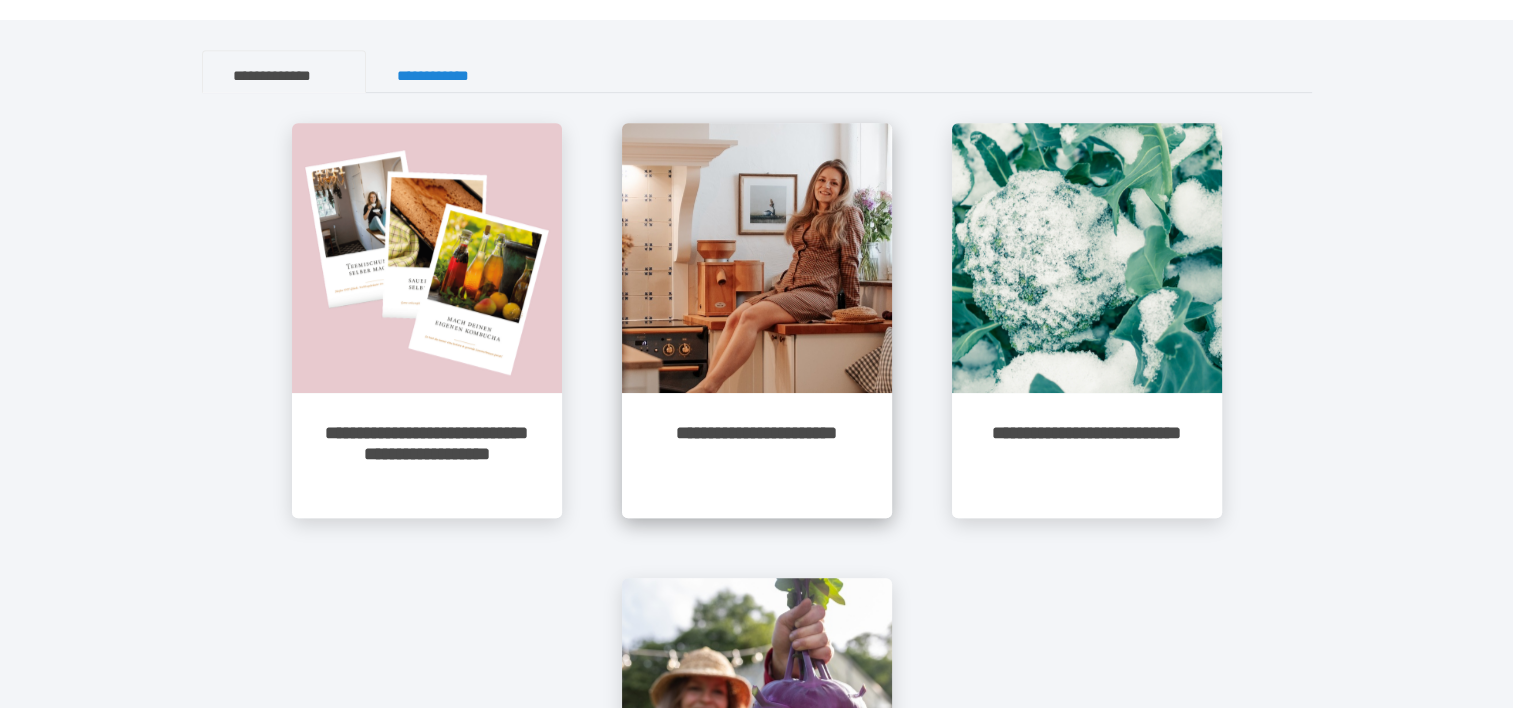 click at bounding box center (757, 258) 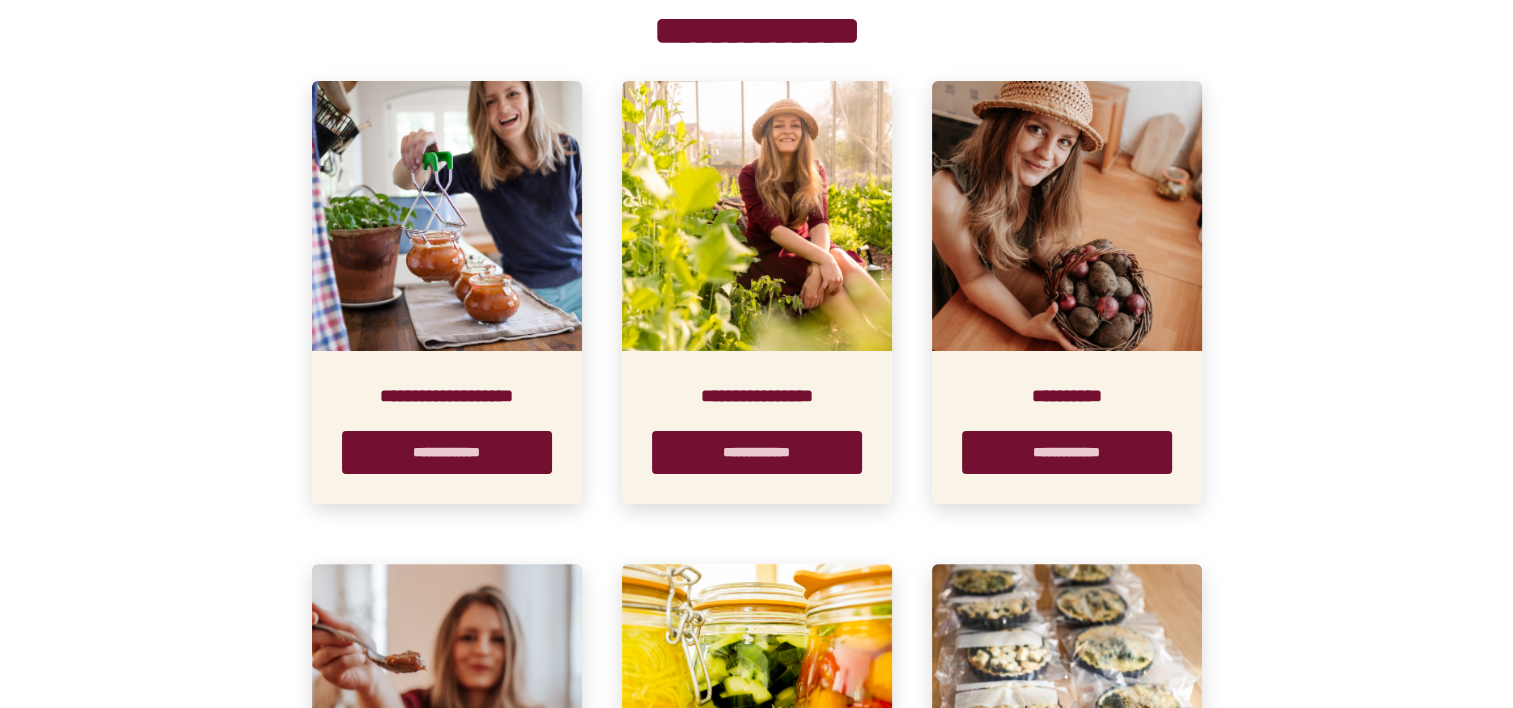 scroll, scrollTop: 424, scrollLeft: 0, axis: vertical 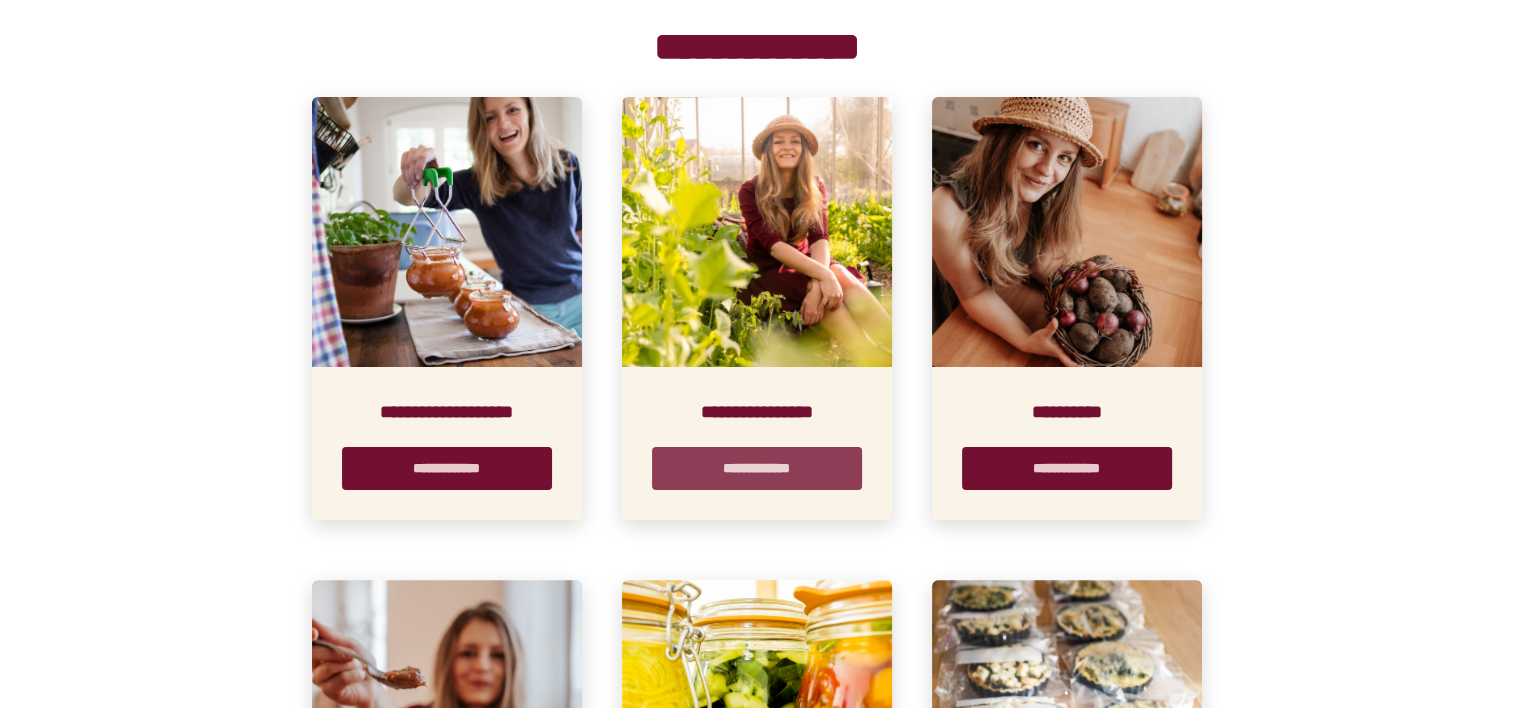 click on "**********" at bounding box center (757, 468) 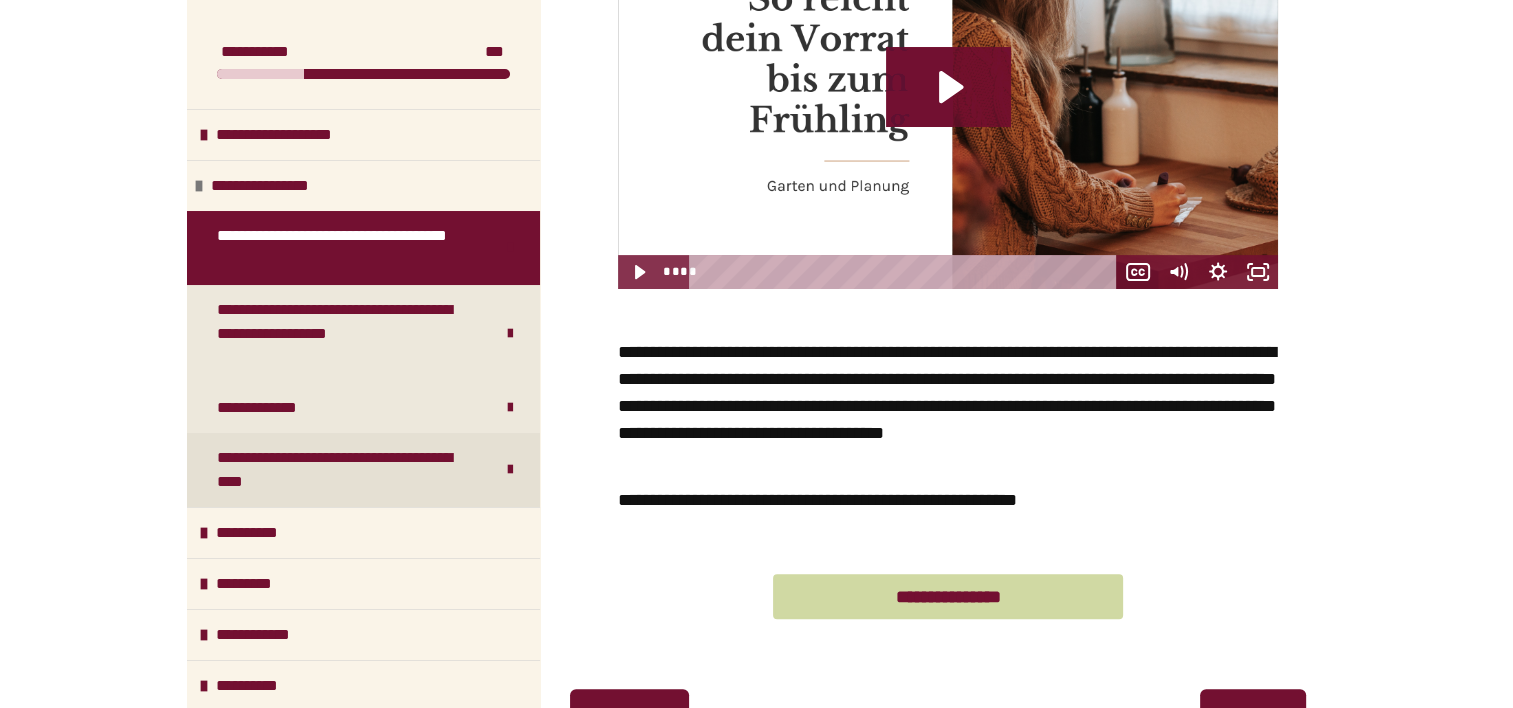 scroll, scrollTop: 616, scrollLeft: 0, axis: vertical 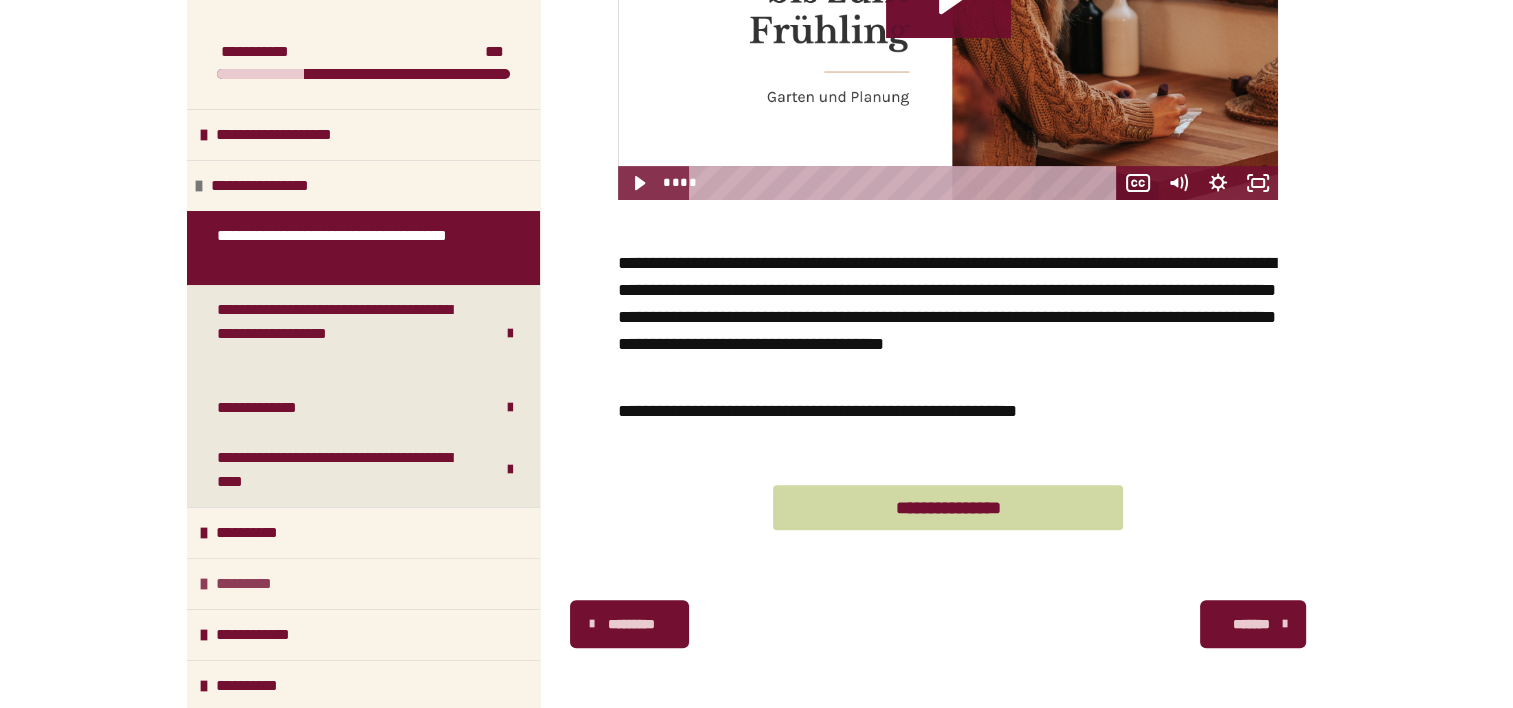 click on "*********" at bounding box center [254, 584] 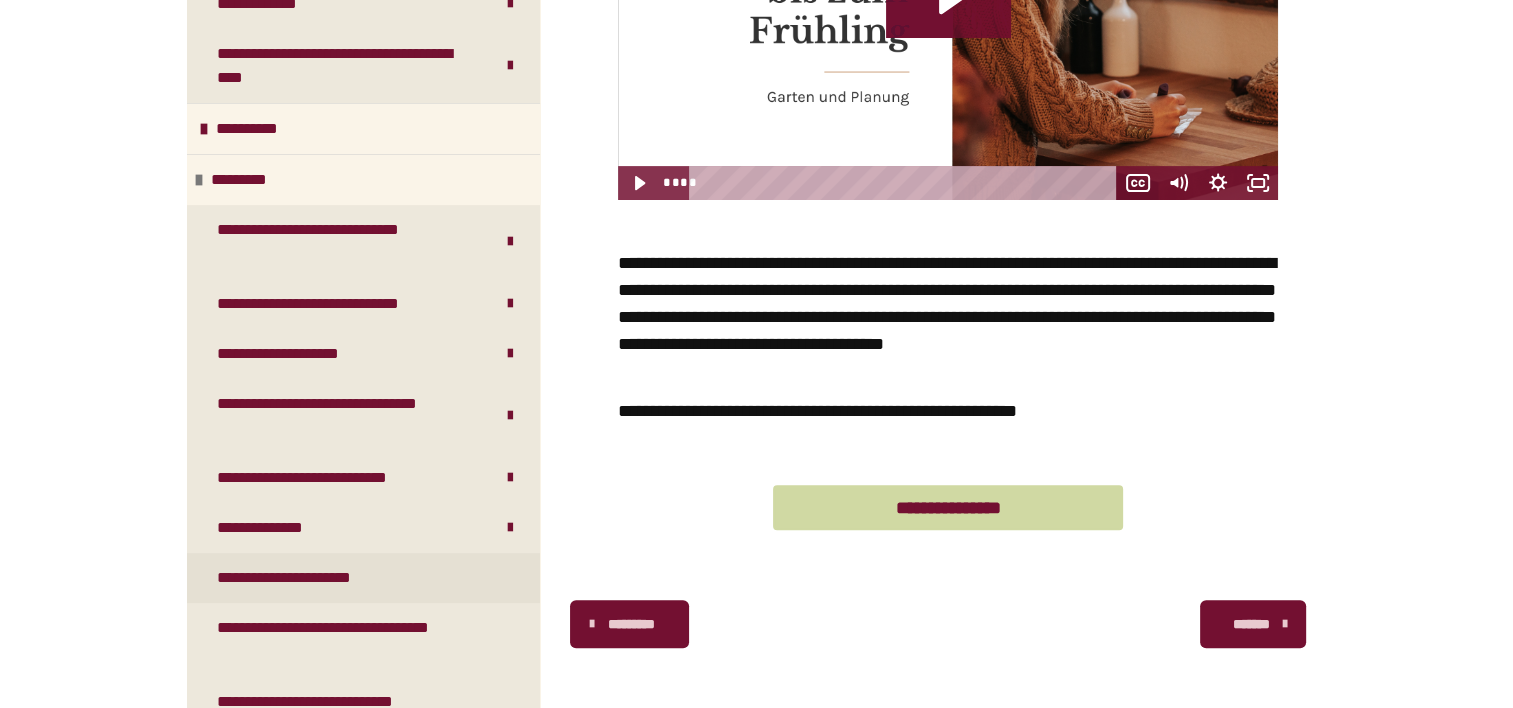 scroll, scrollTop: 500, scrollLeft: 0, axis: vertical 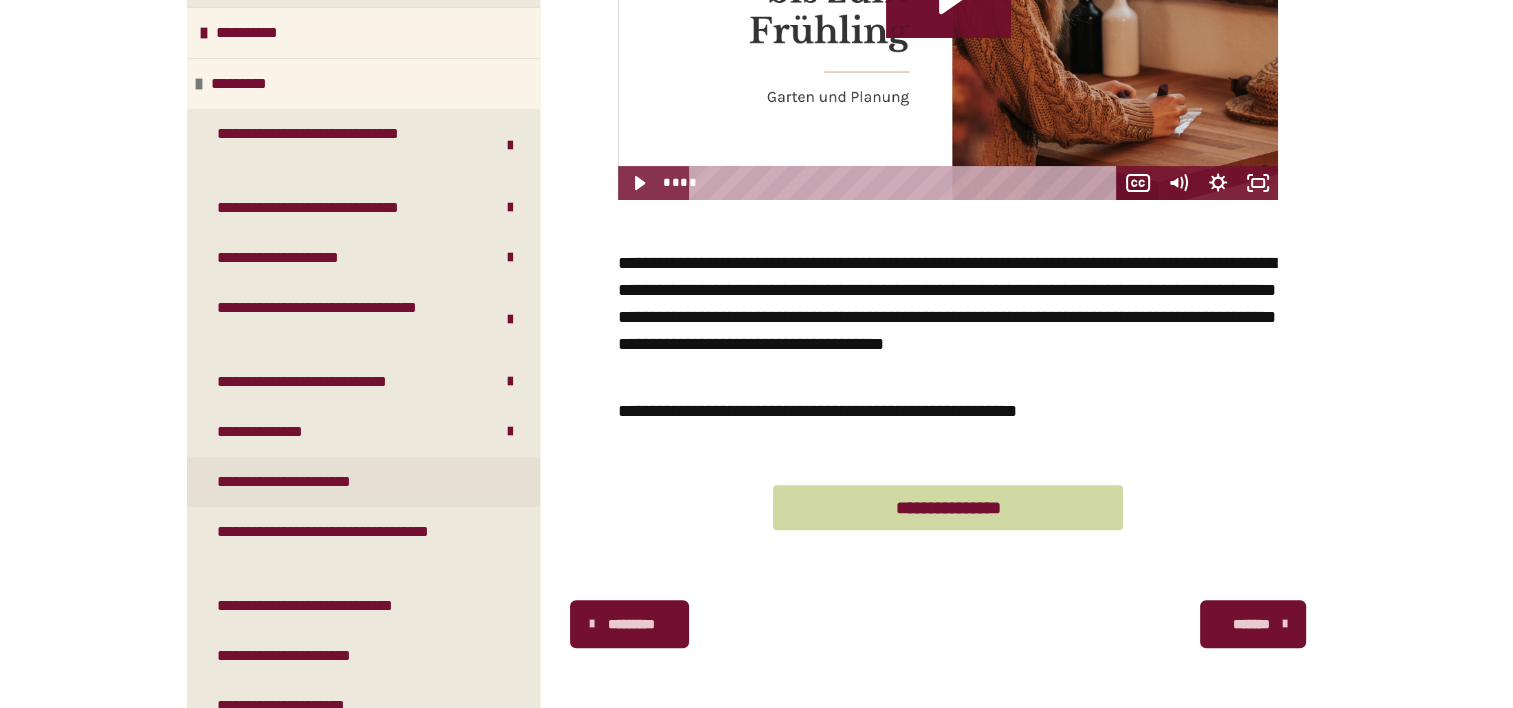 click on "**********" at bounding box center (309, 482) 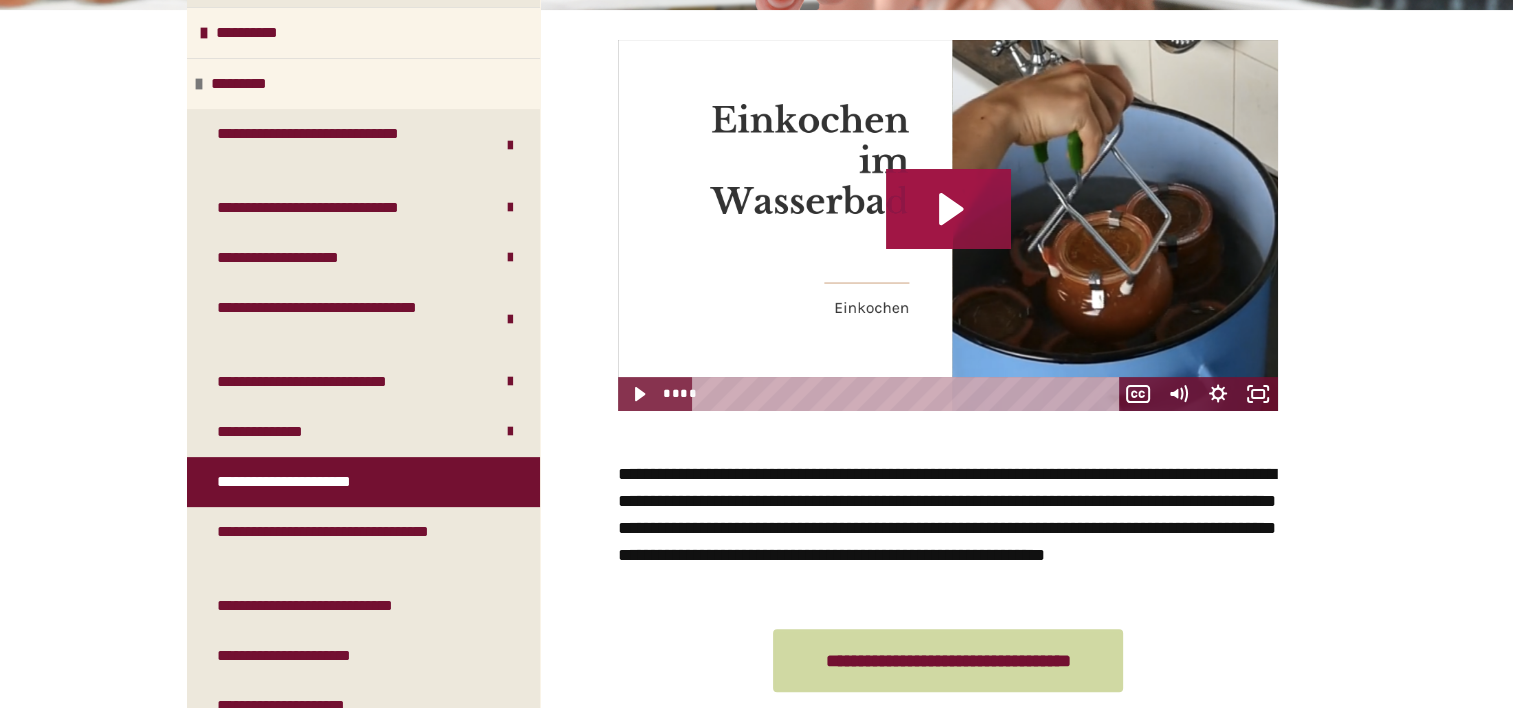 click 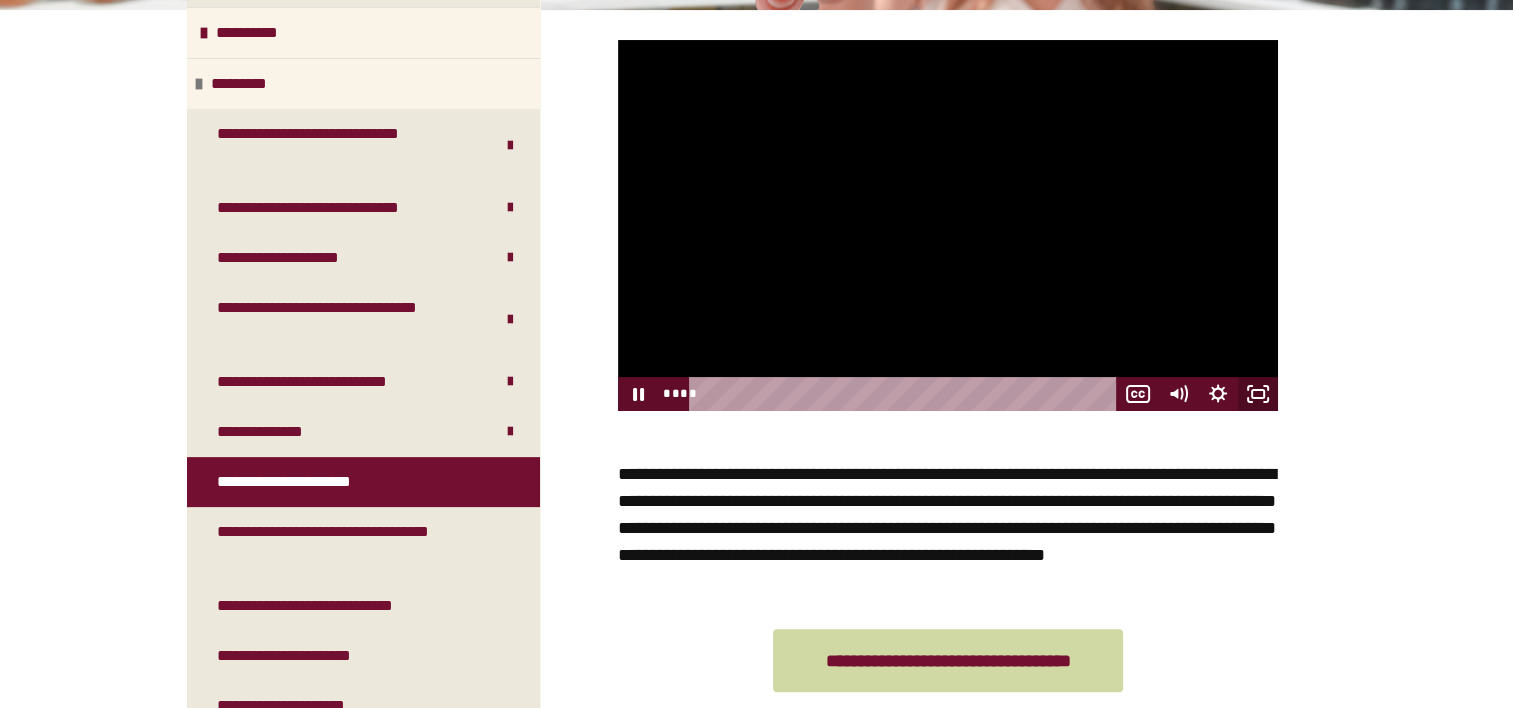 click 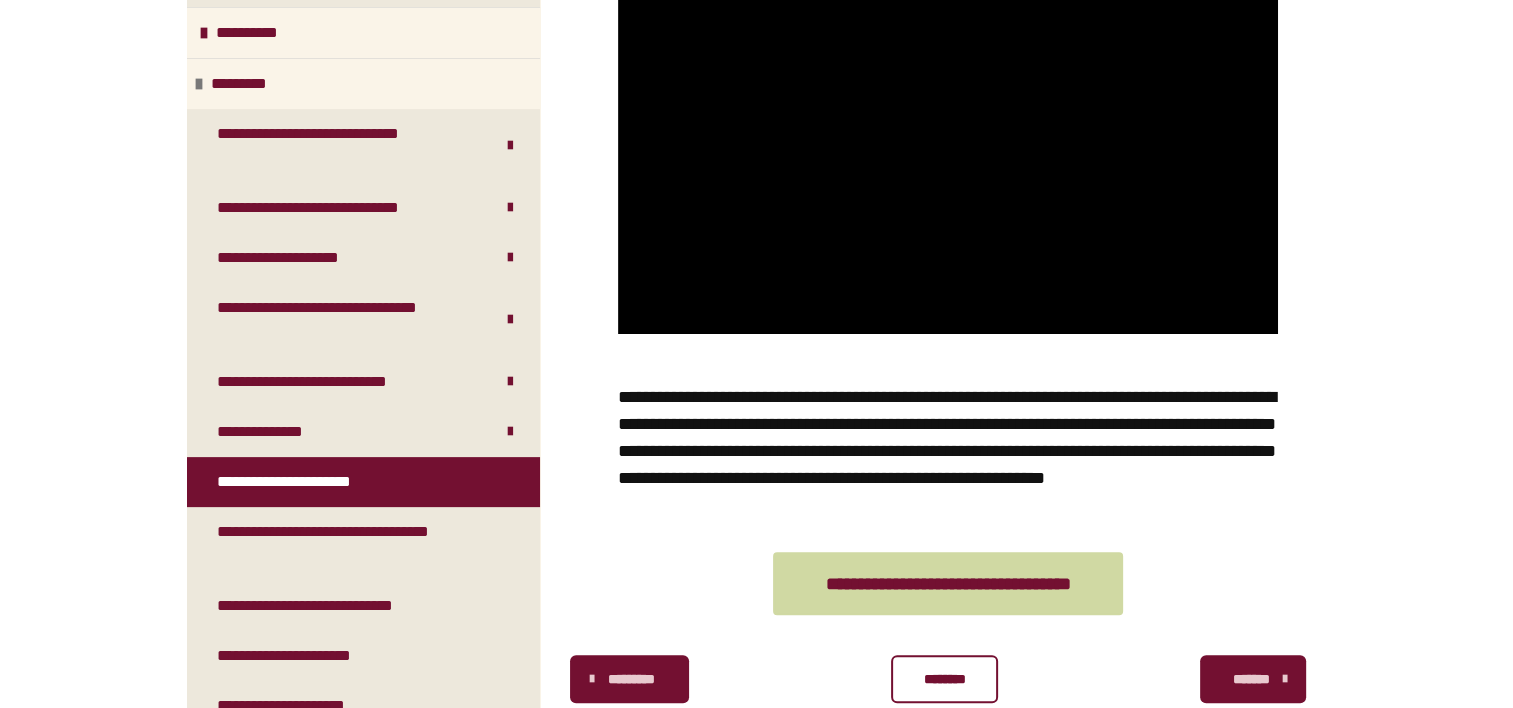 scroll, scrollTop: 537, scrollLeft: 0, axis: vertical 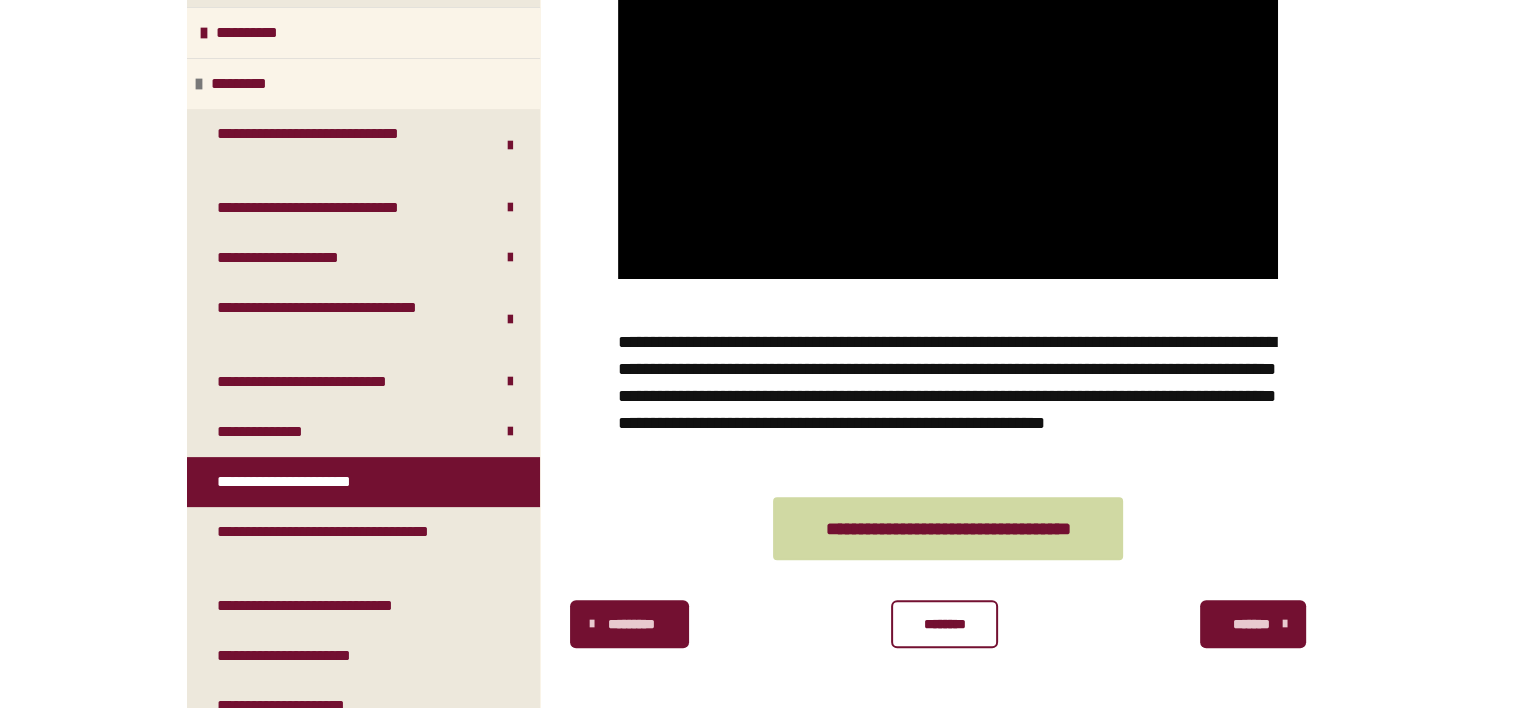 click on "********" at bounding box center (944, 624) 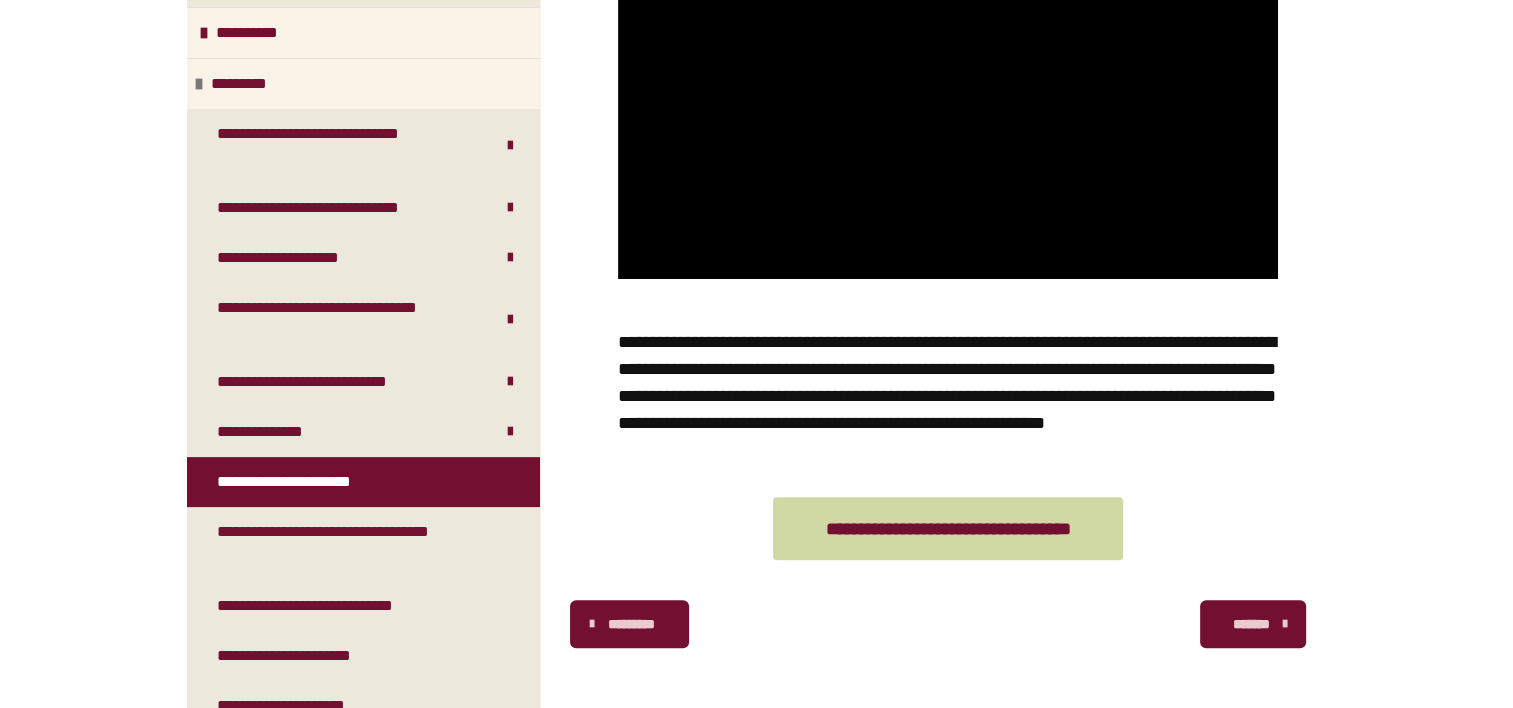 click on "*******" at bounding box center [1251, 624] 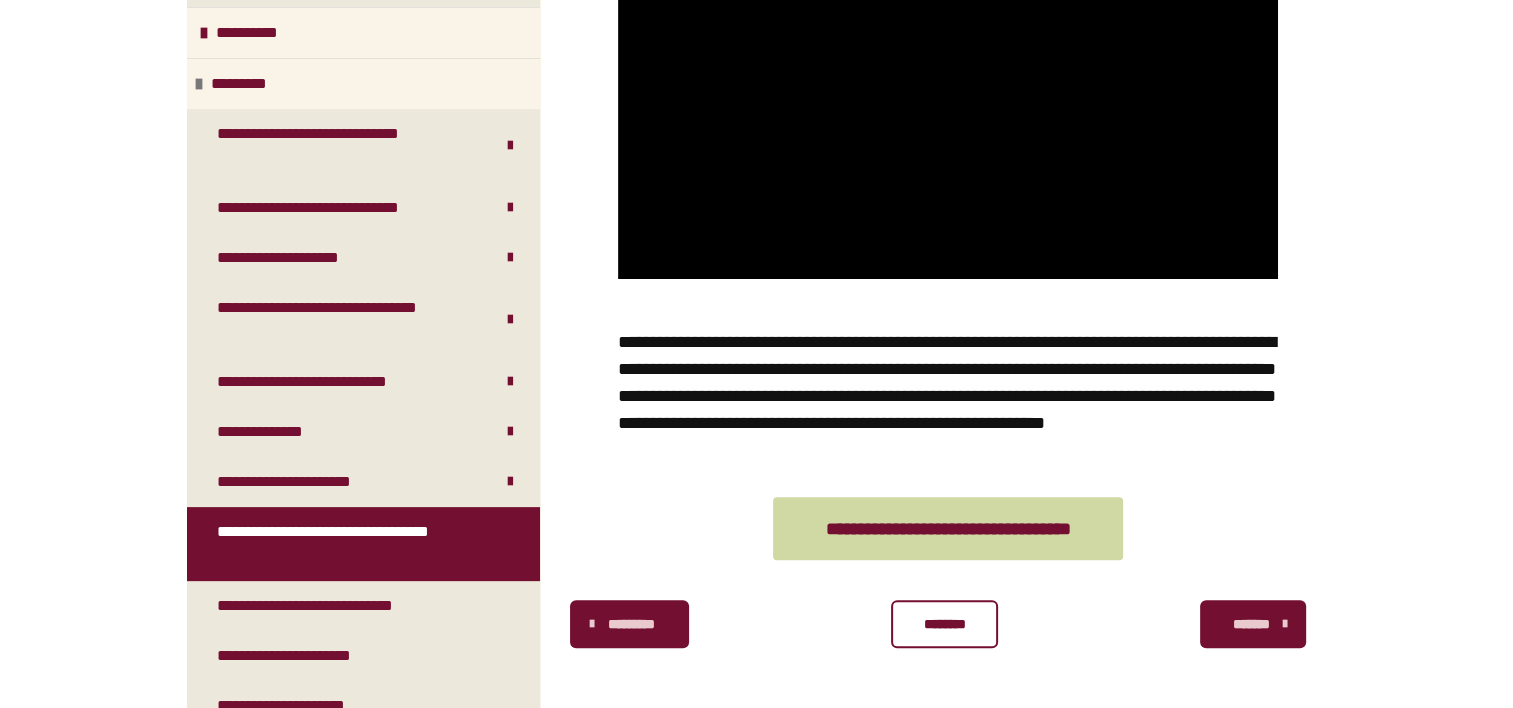 scroll, scrollTop: 510, scrollLeft: 0, axis: vertical 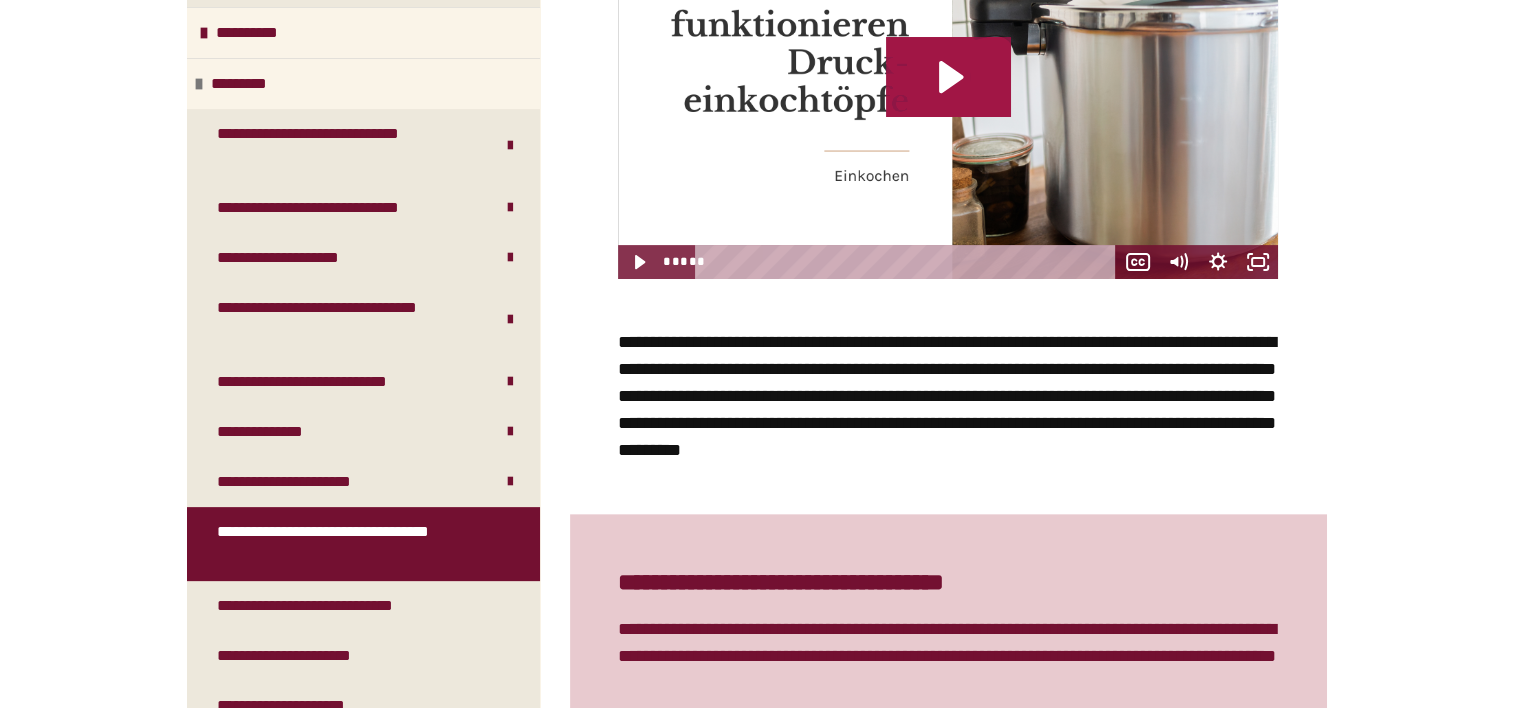 click 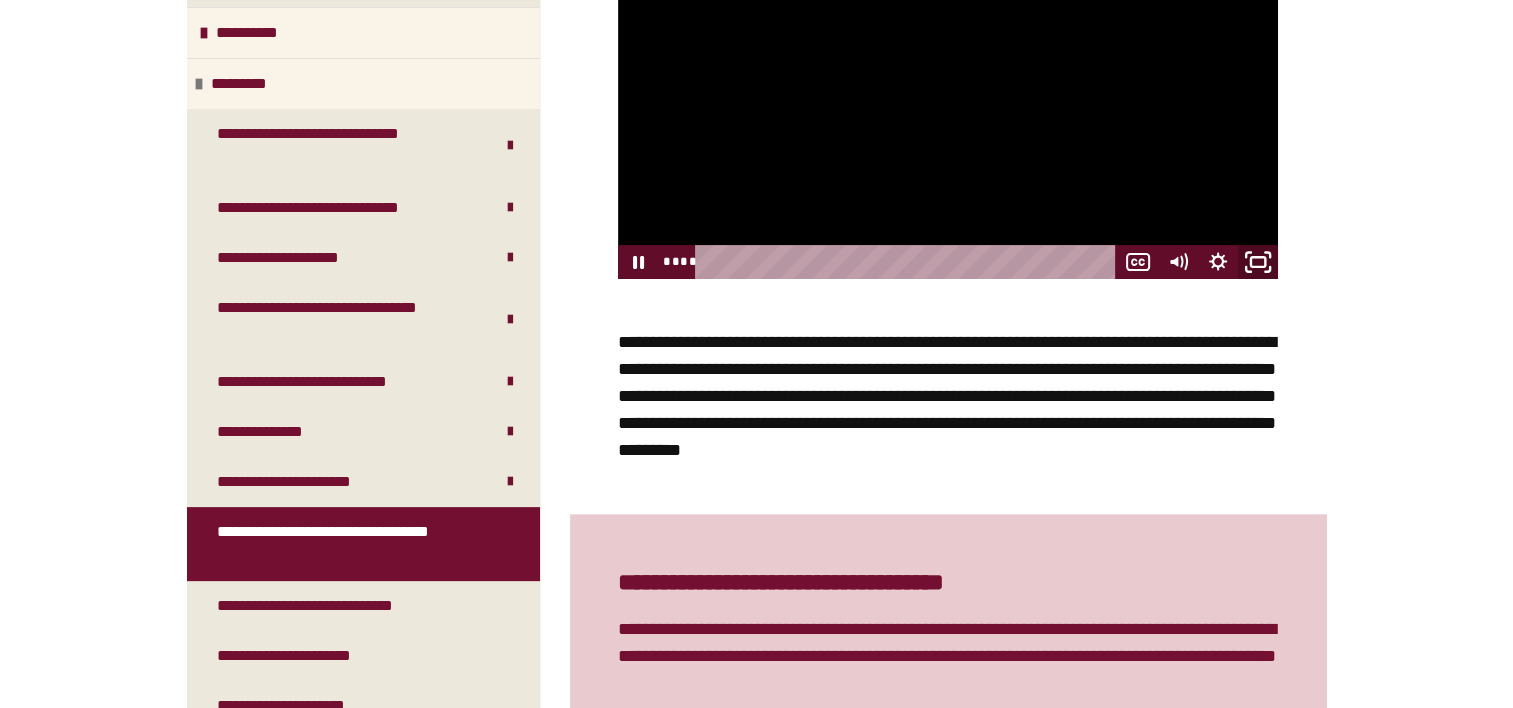 click 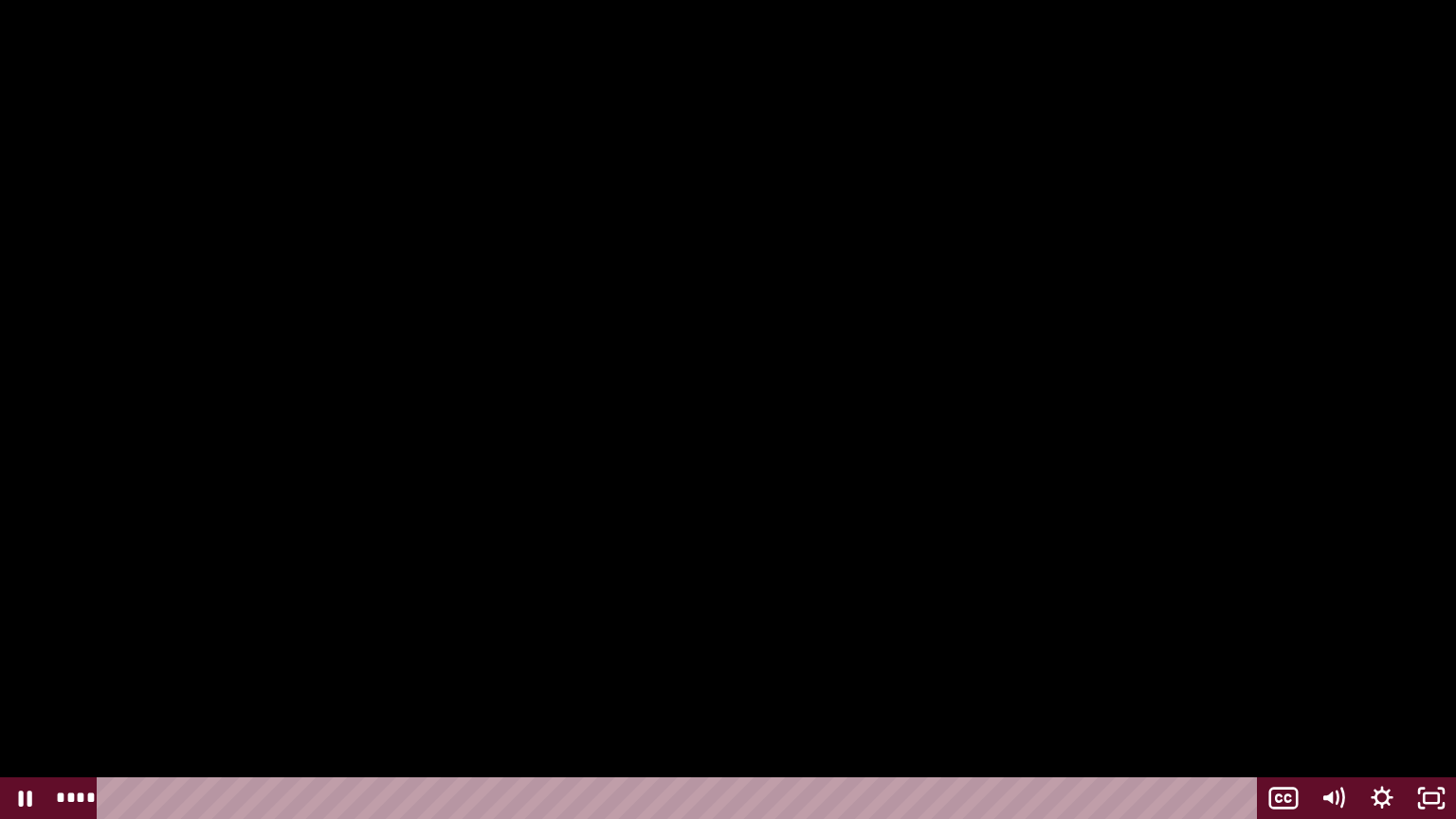 click at bounding box center [728, 410] 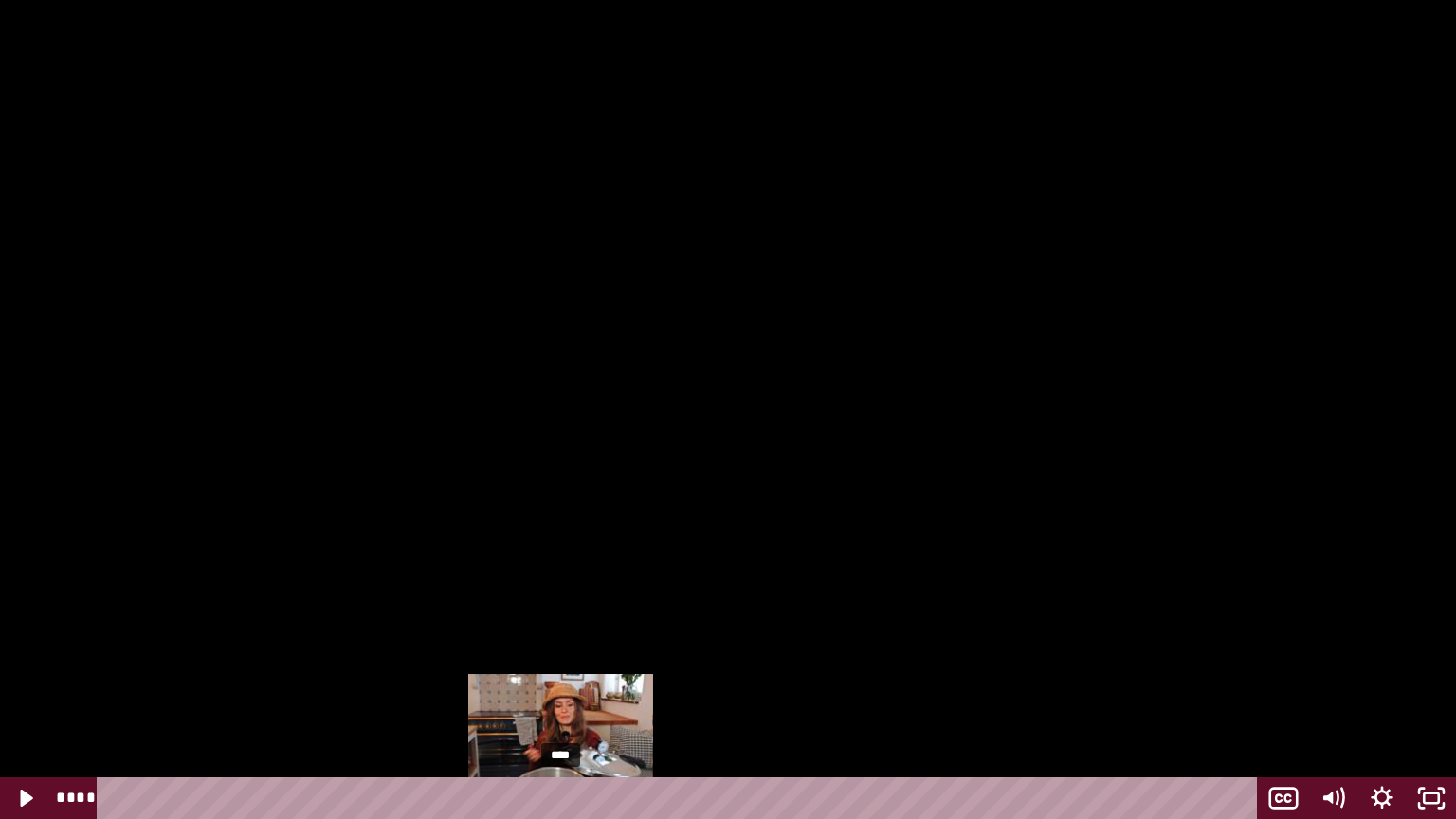 click on "****" at bounding box center [681, 798] 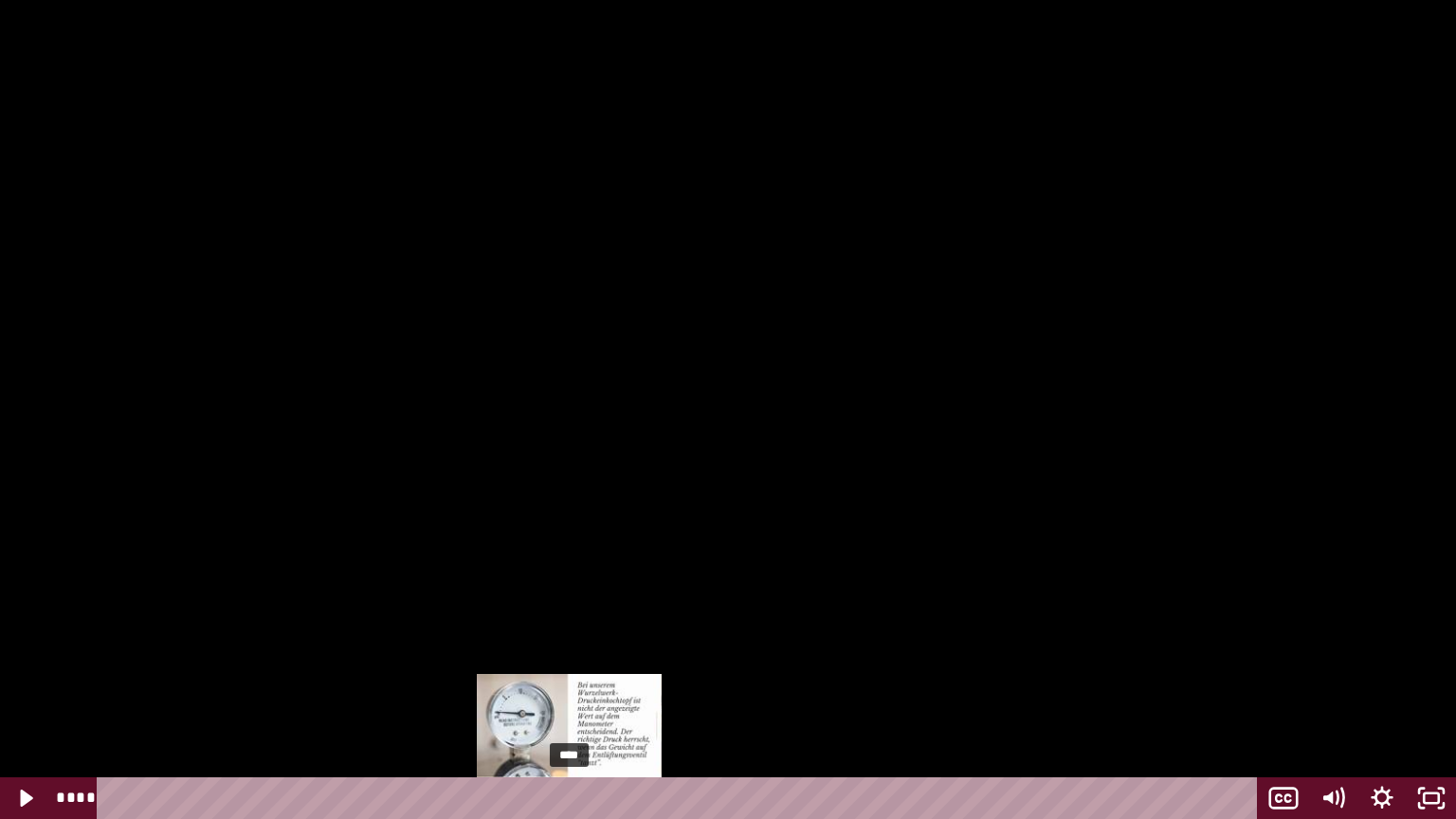 click on "****" at bounding box center [681, 798] 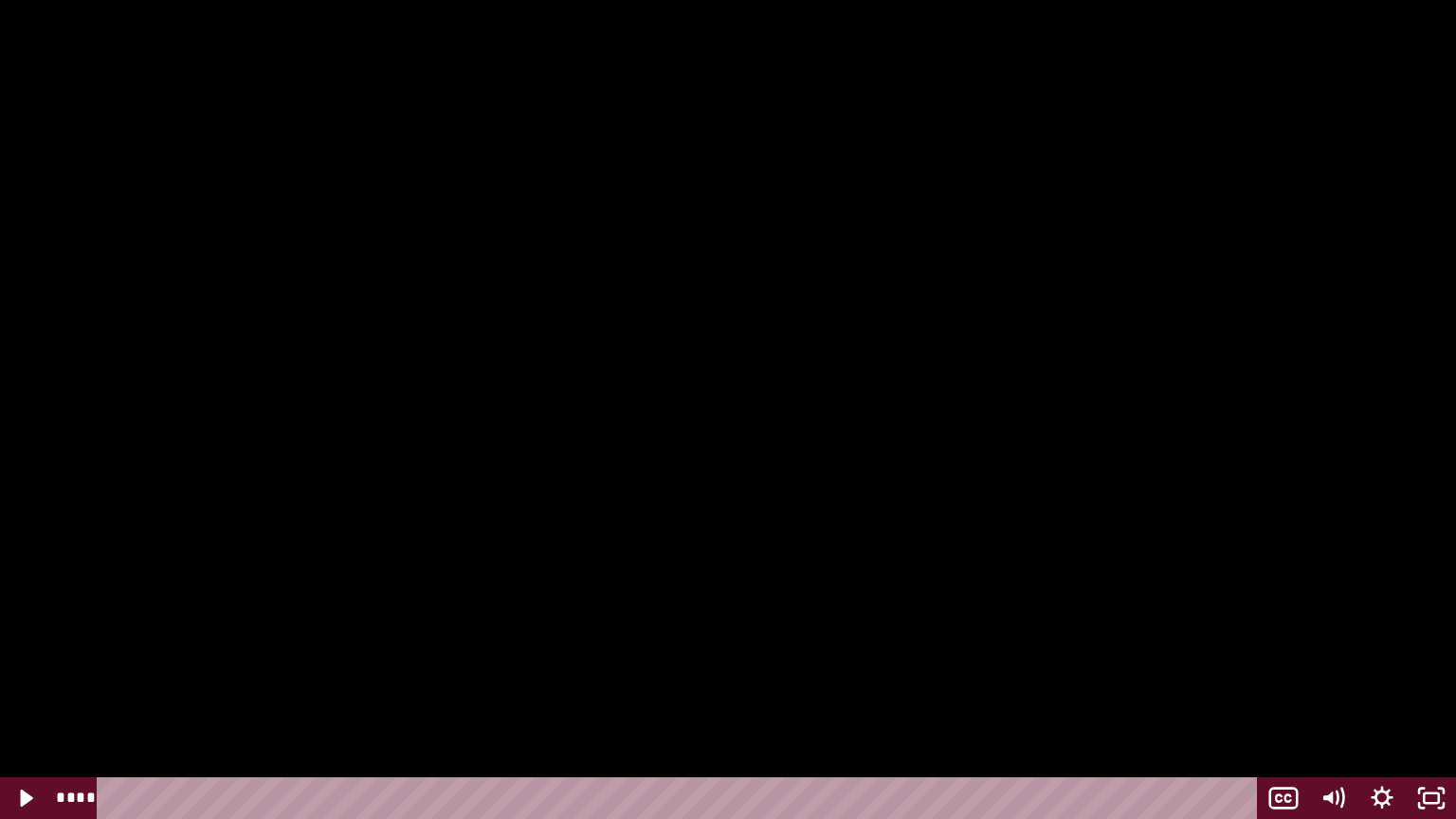 click at bounding box center [728, 410] 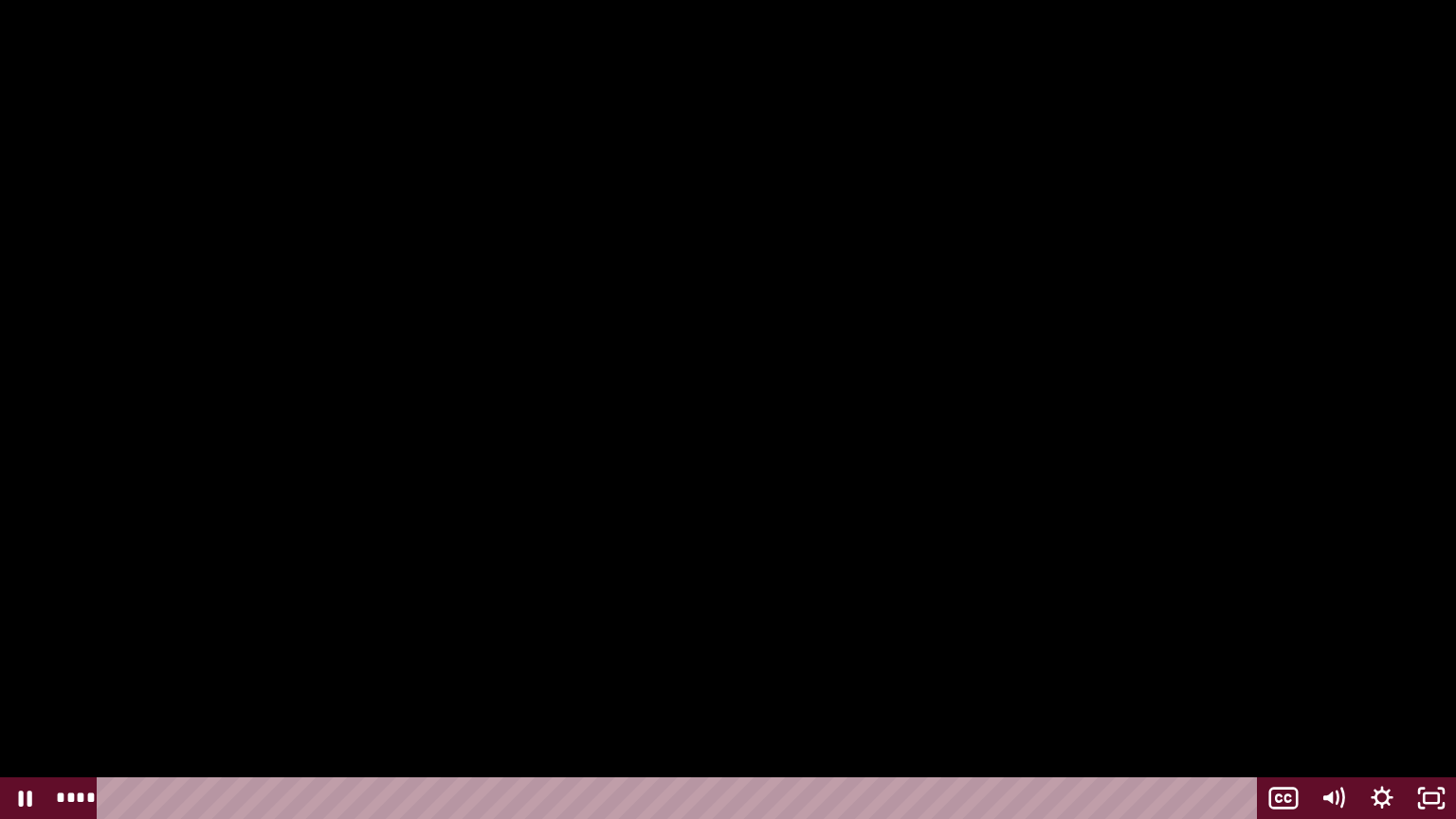 click at bounding box center (728, 410) 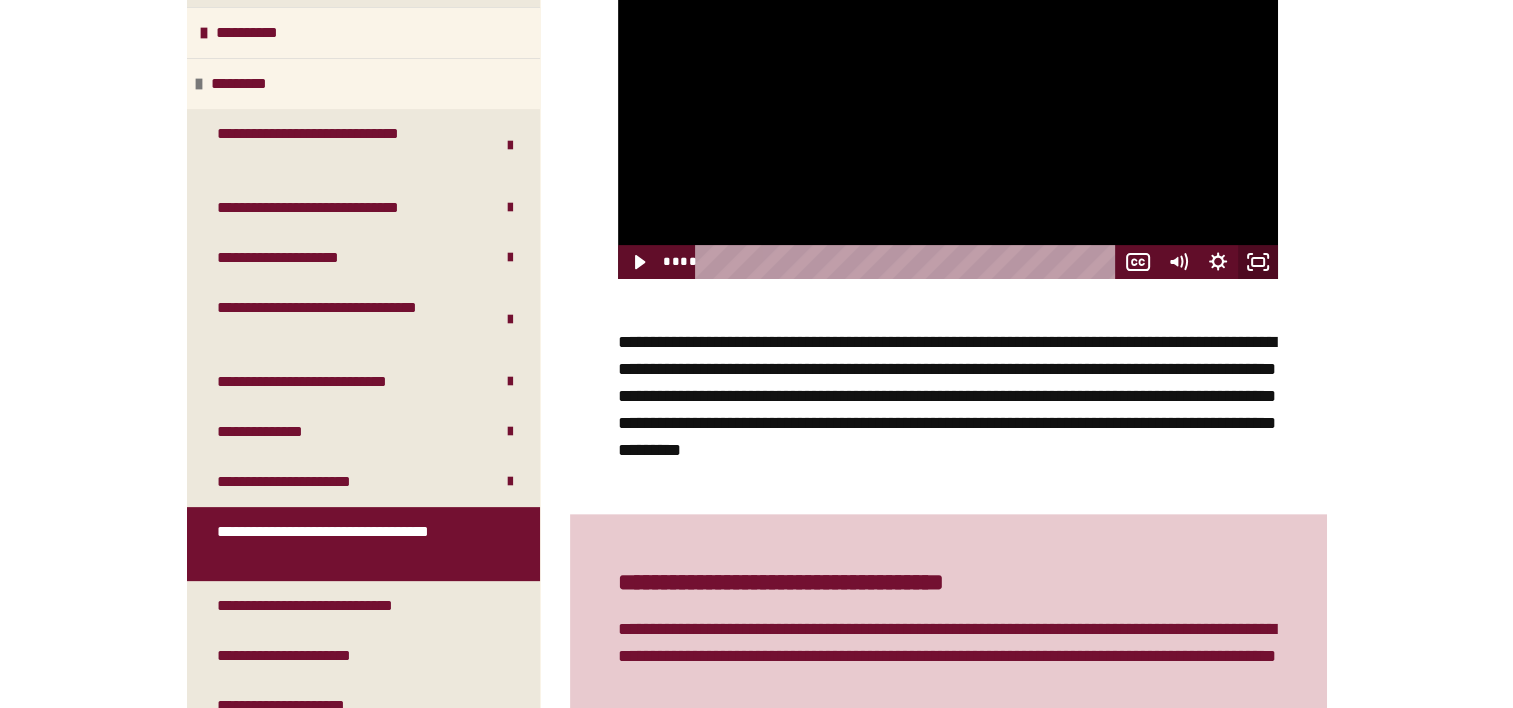 click 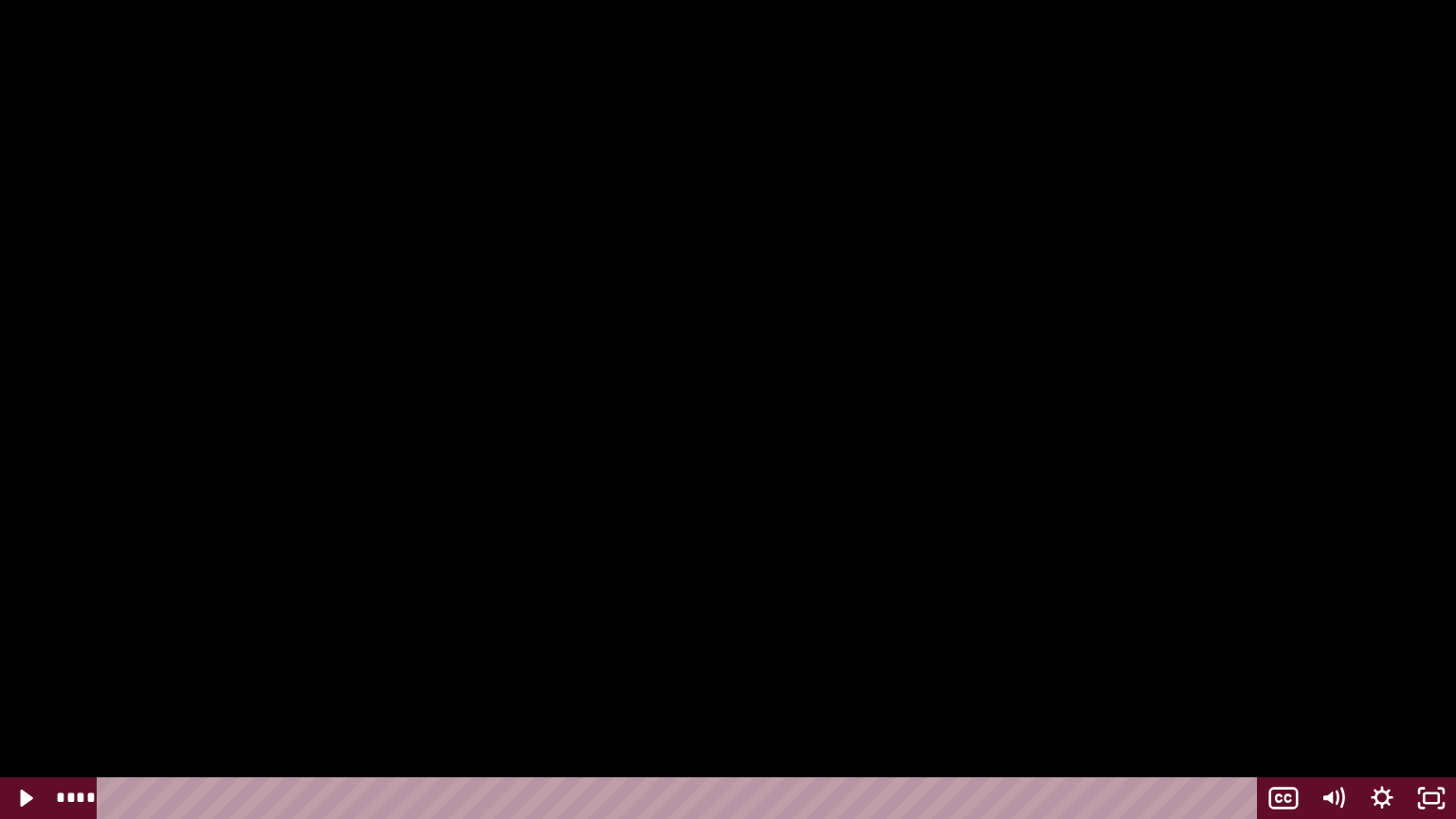 click at bounding box center (728, 410) 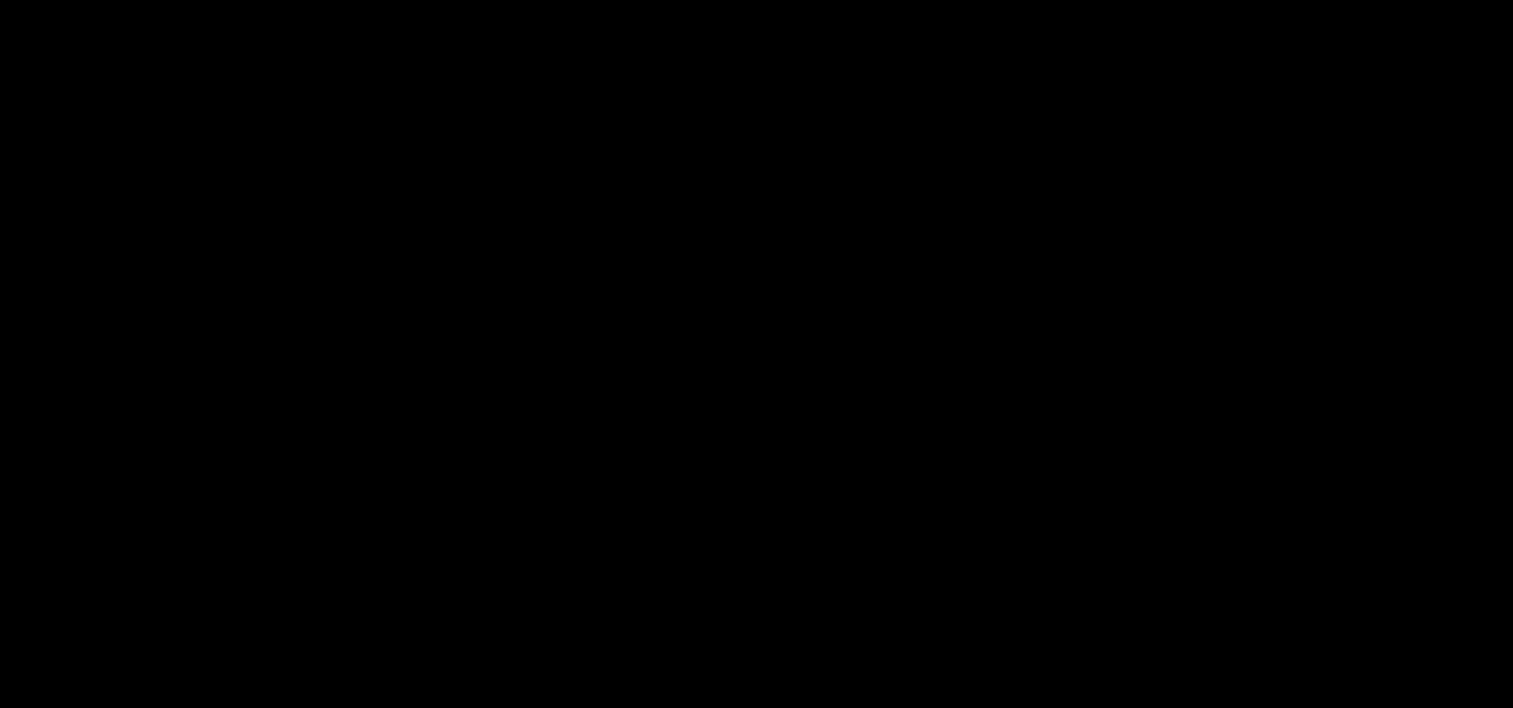scroll, scrollTop: 857, scrollLeft: 0, axis: vertical 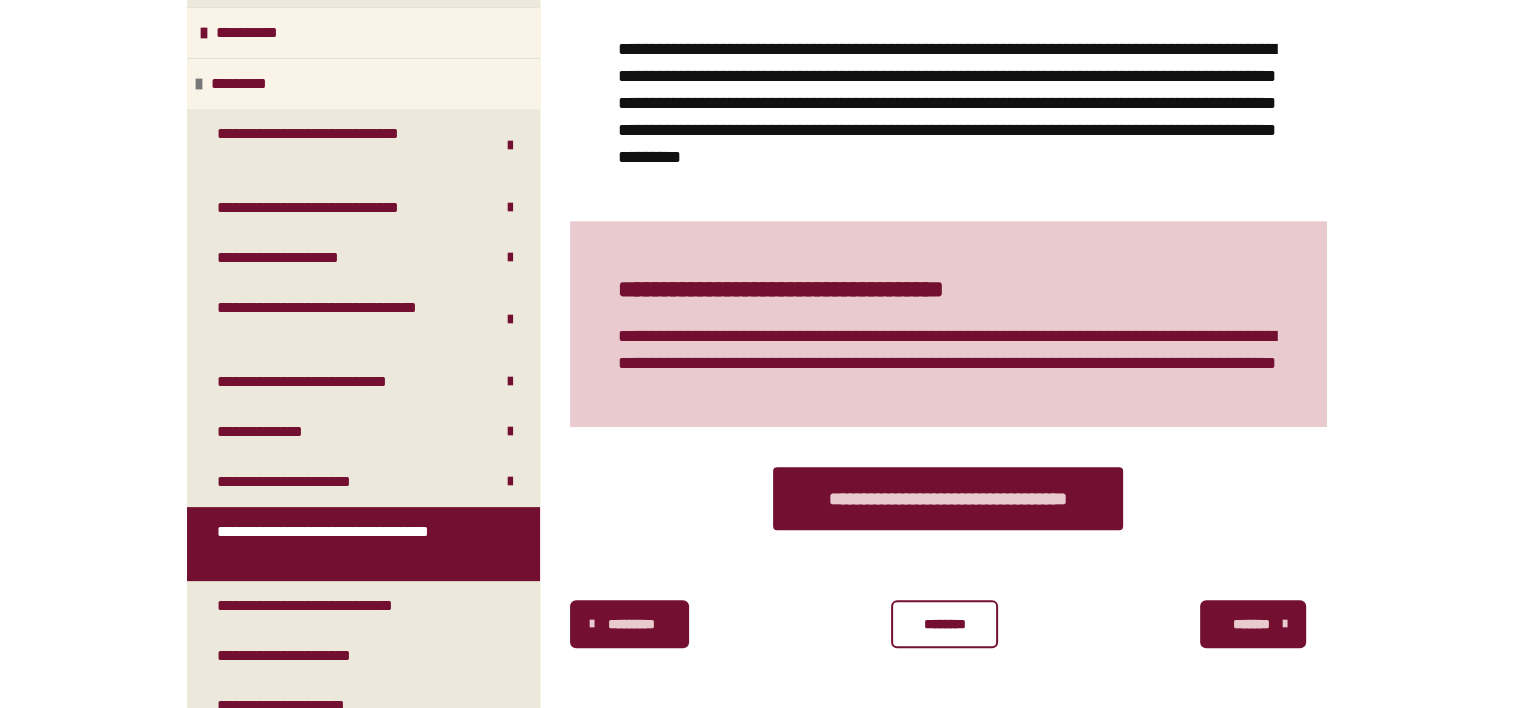 click on "********" at bounding box center [944, 624] 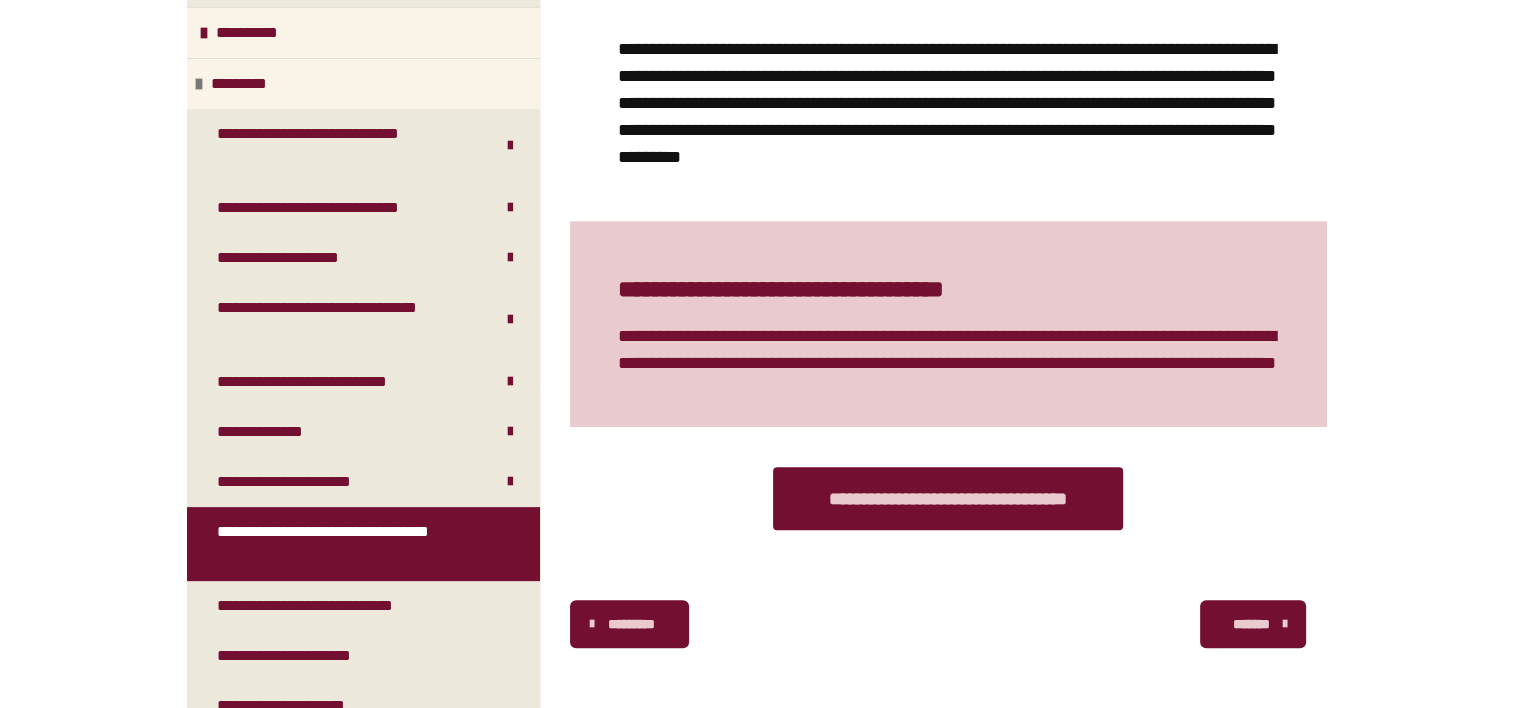 click on "*******" at bounding box center (1251, 624) 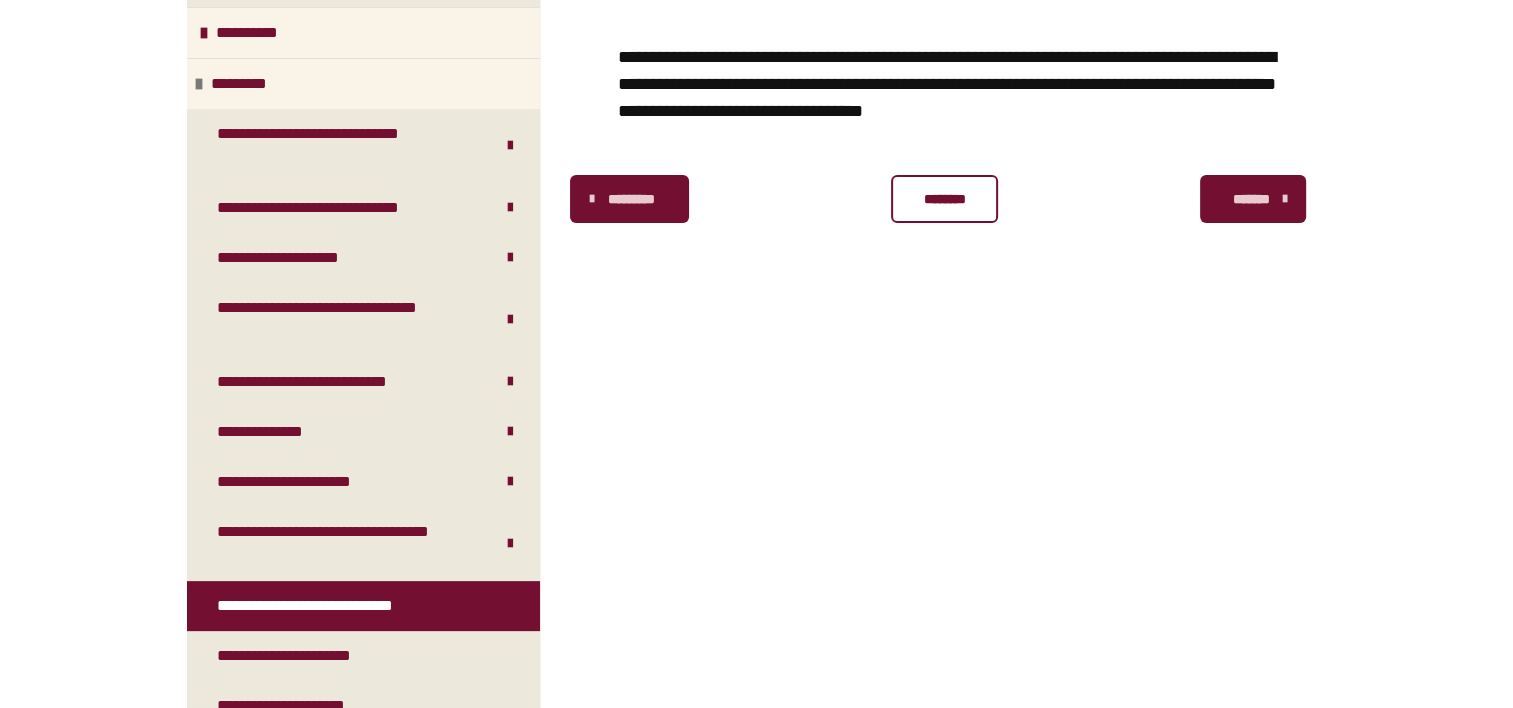 scroll, scrollTop: 448, scrollLeft: 0, axis: vertical 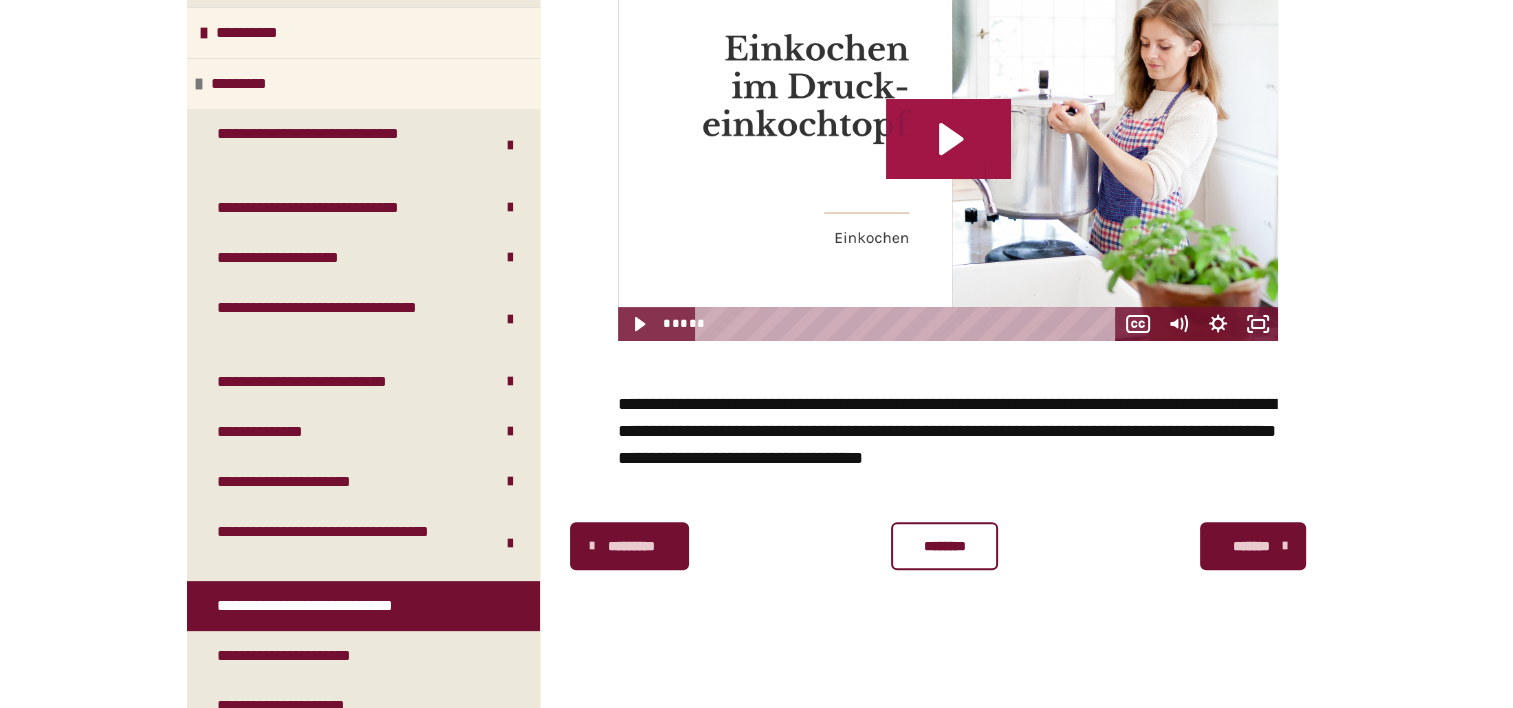 click 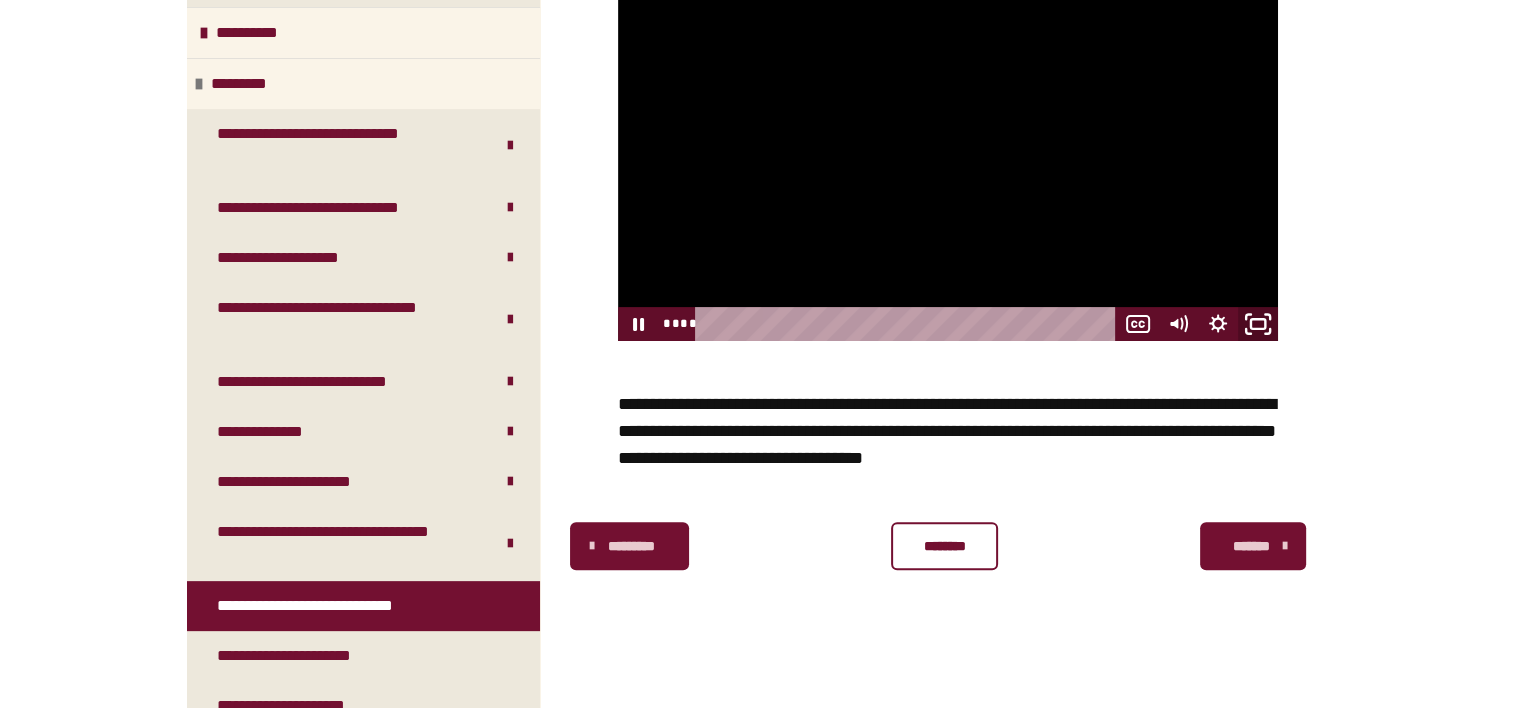 drag, startPoint x: 1255, startPoint y: 317, endPoint x: 1258, endPoint y: 421, distance: 104.04326 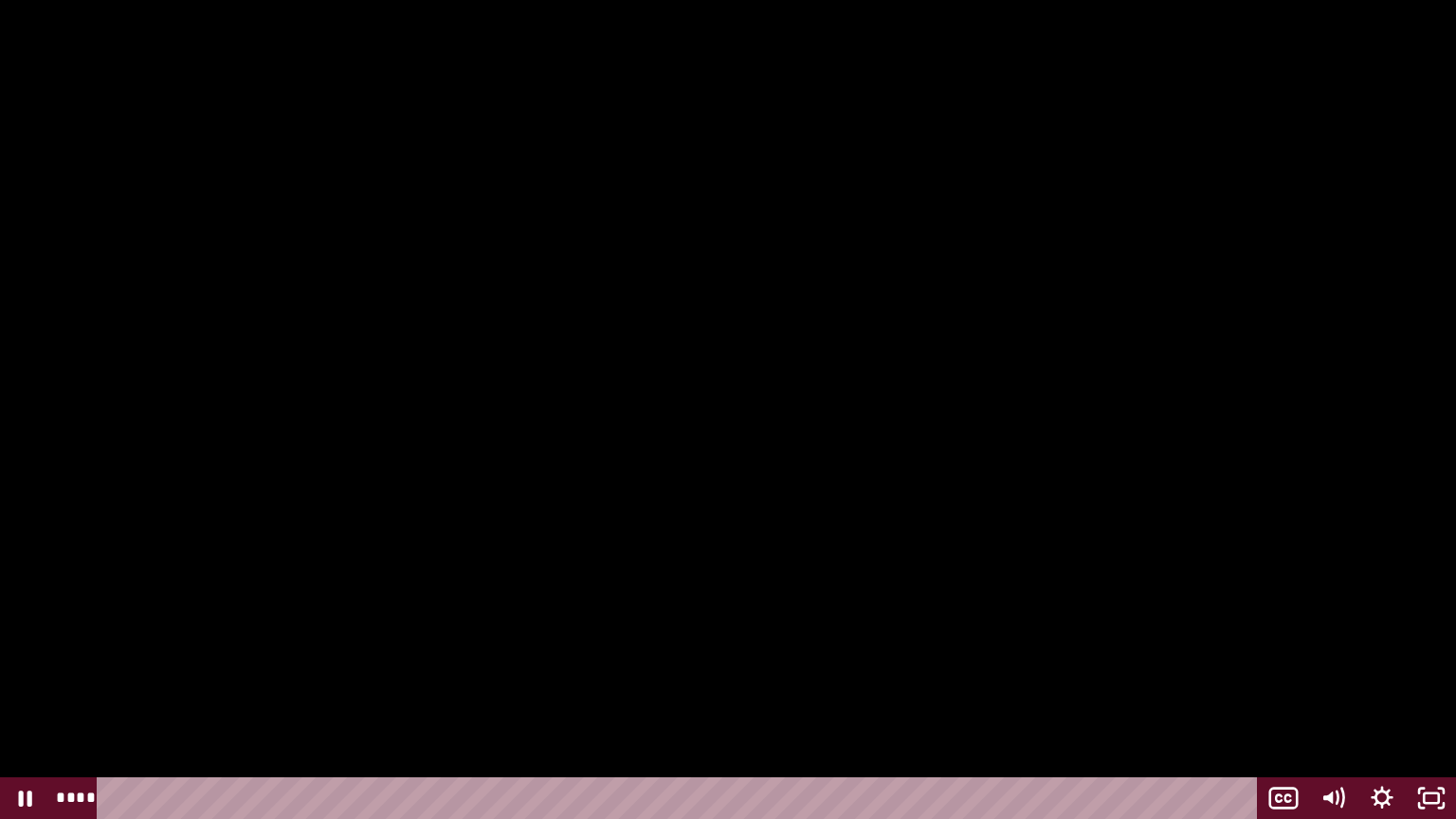 click at bounding box center (728, 410) 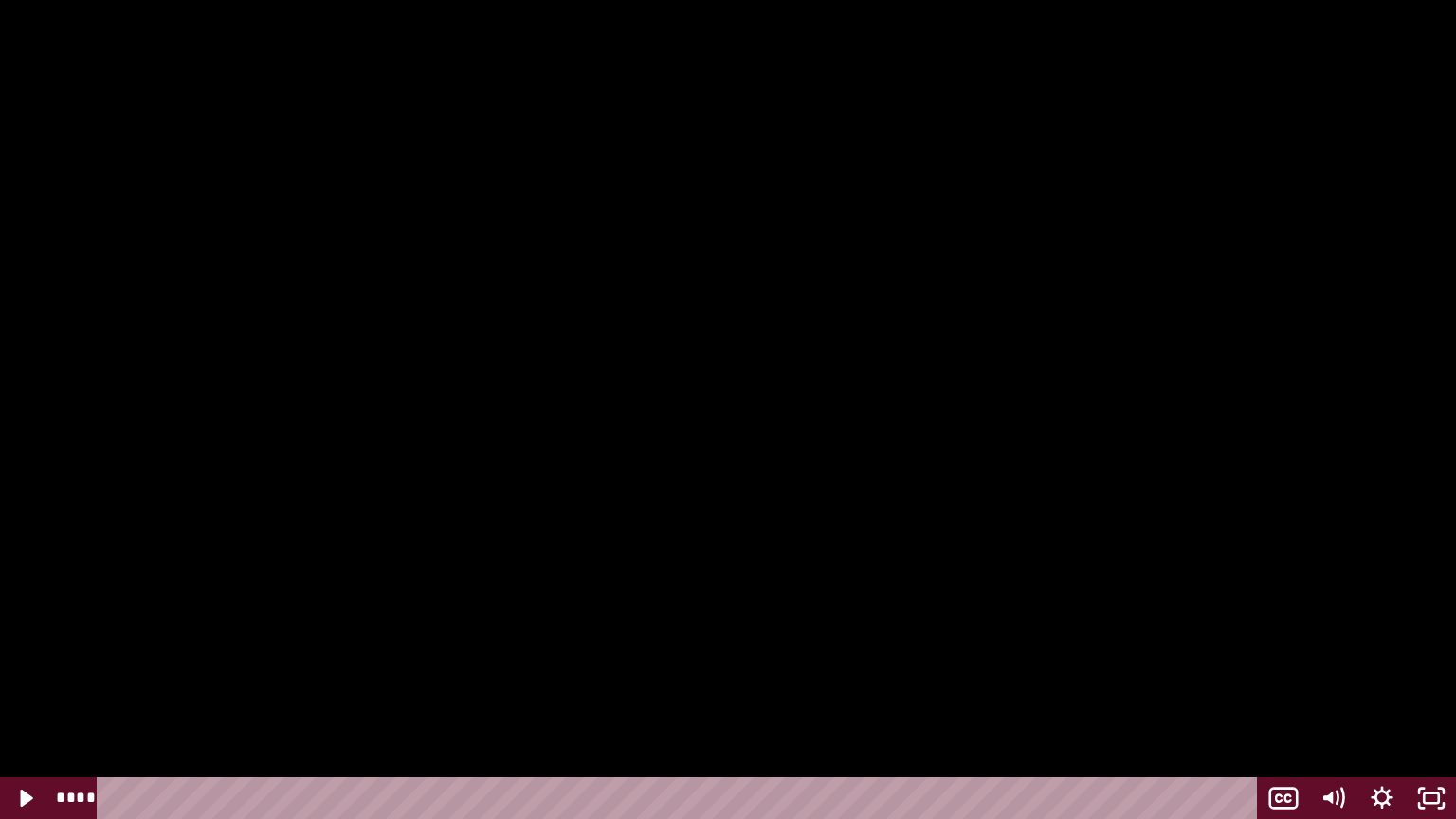 click at bounding box center [728, 410] 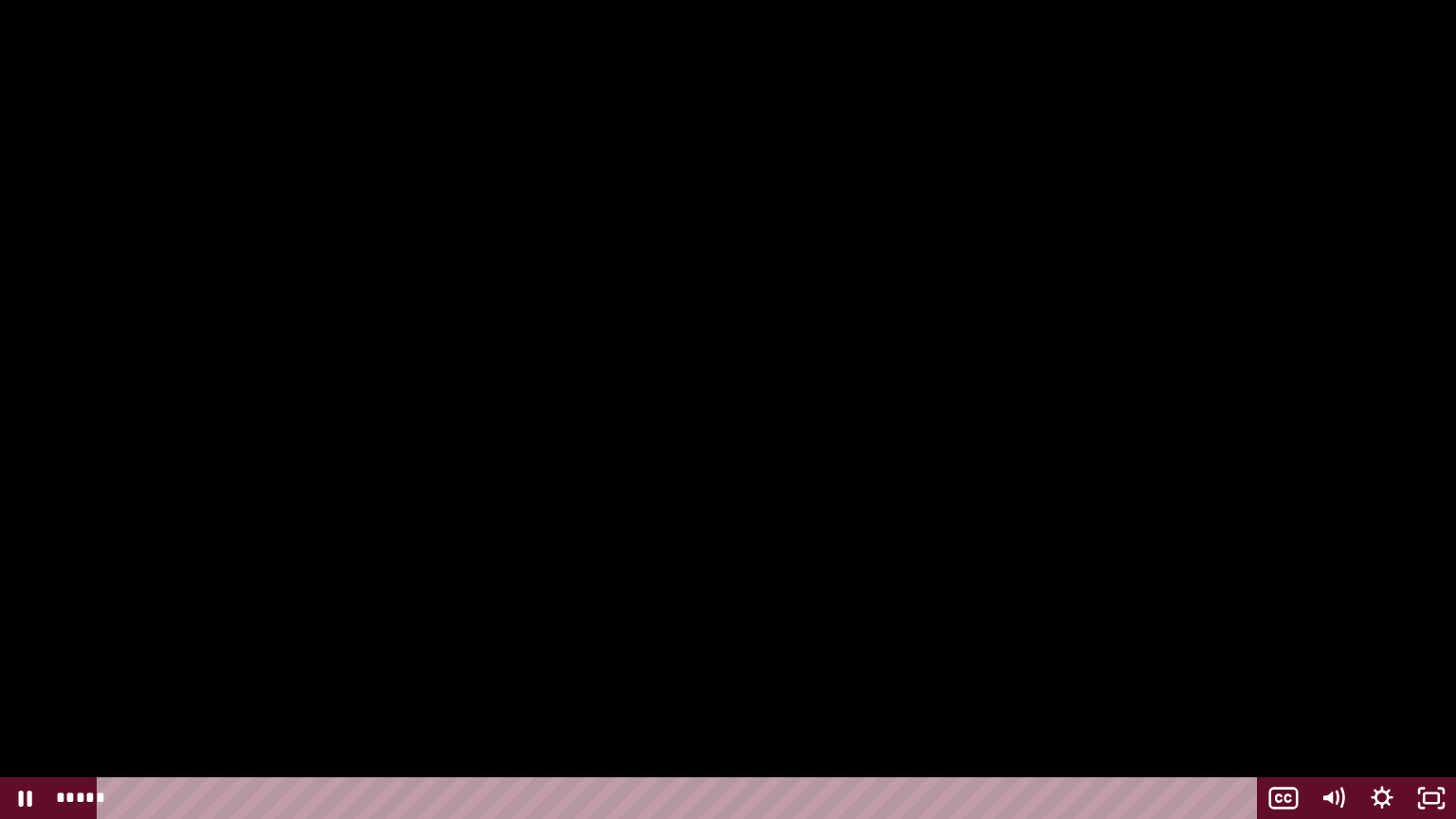 click at bounding box center (728, 410) 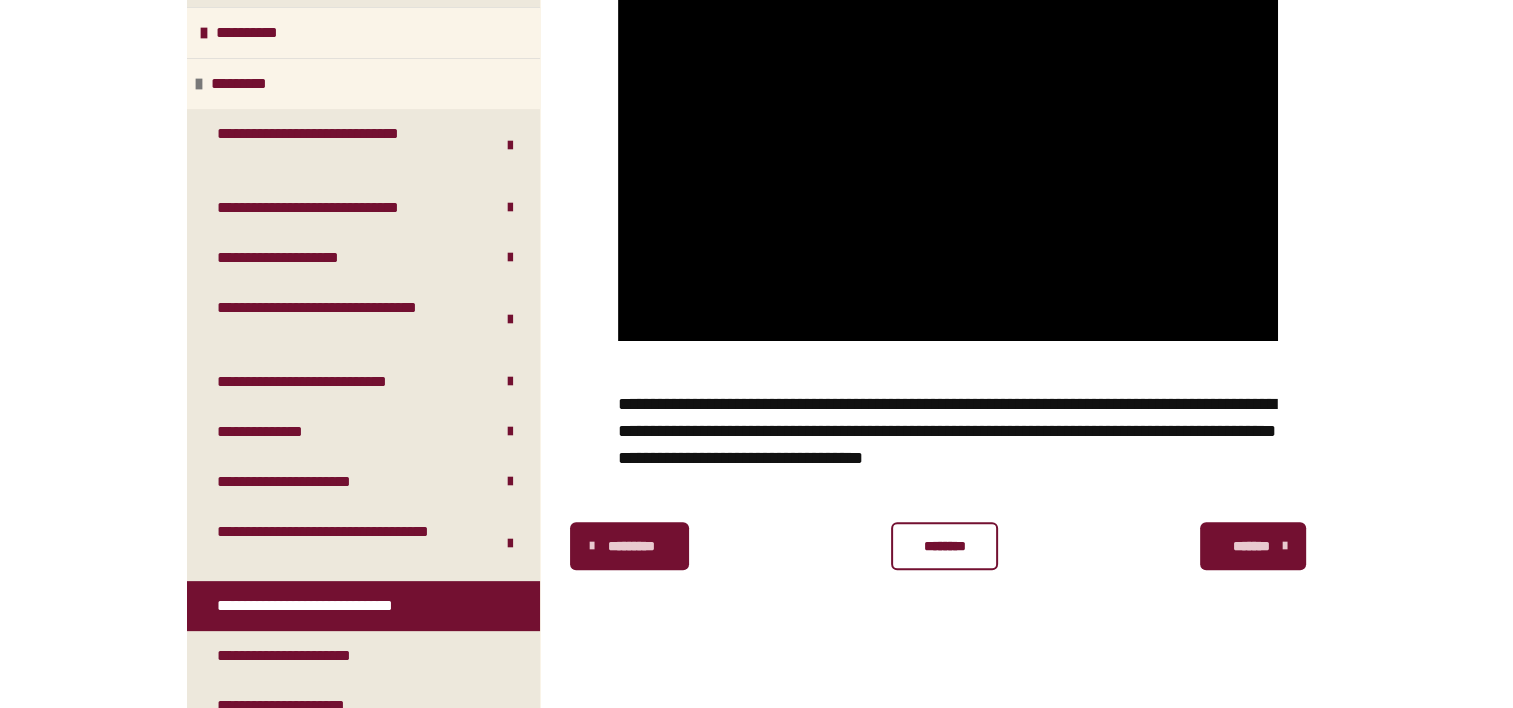 click on "********" at bounding box center [944, 546] 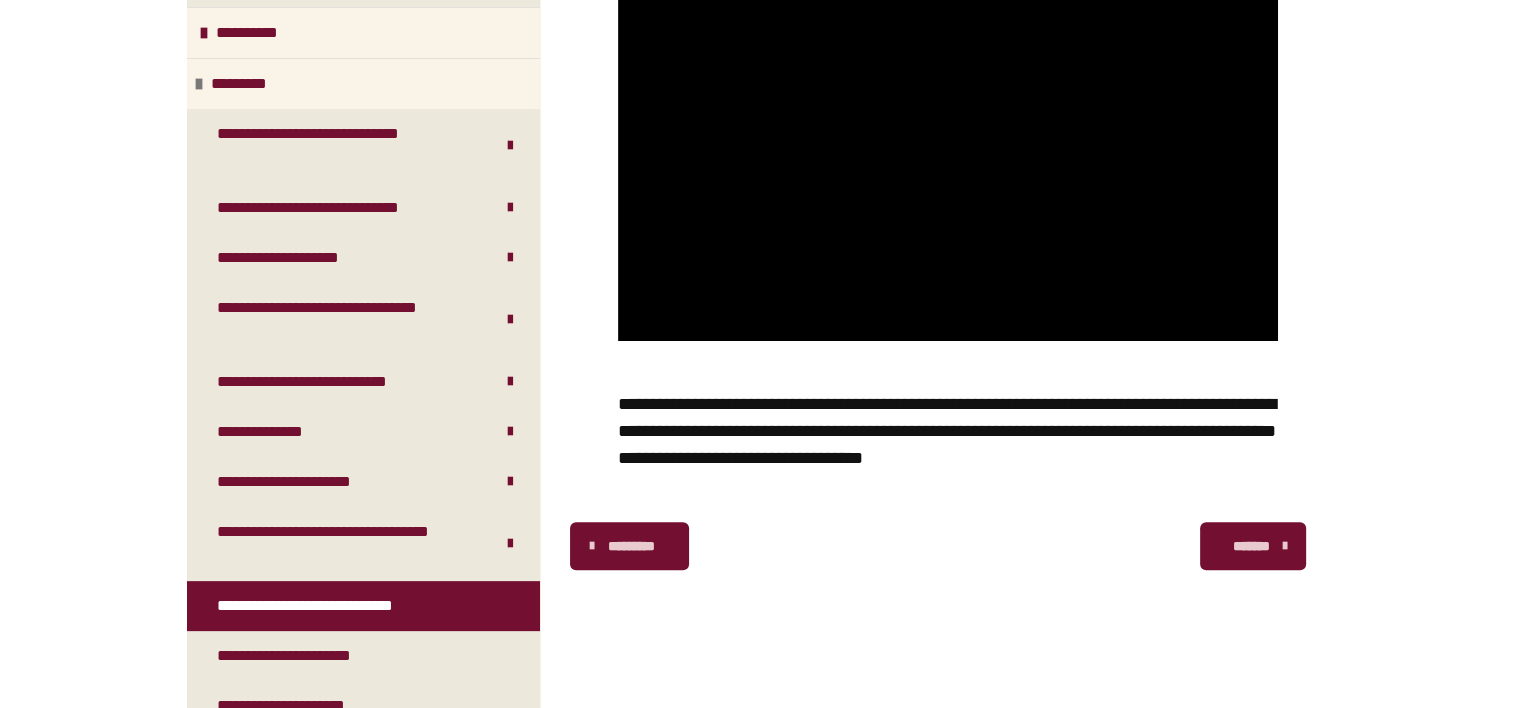 click on "*******" at bounding box center [1251, 546] 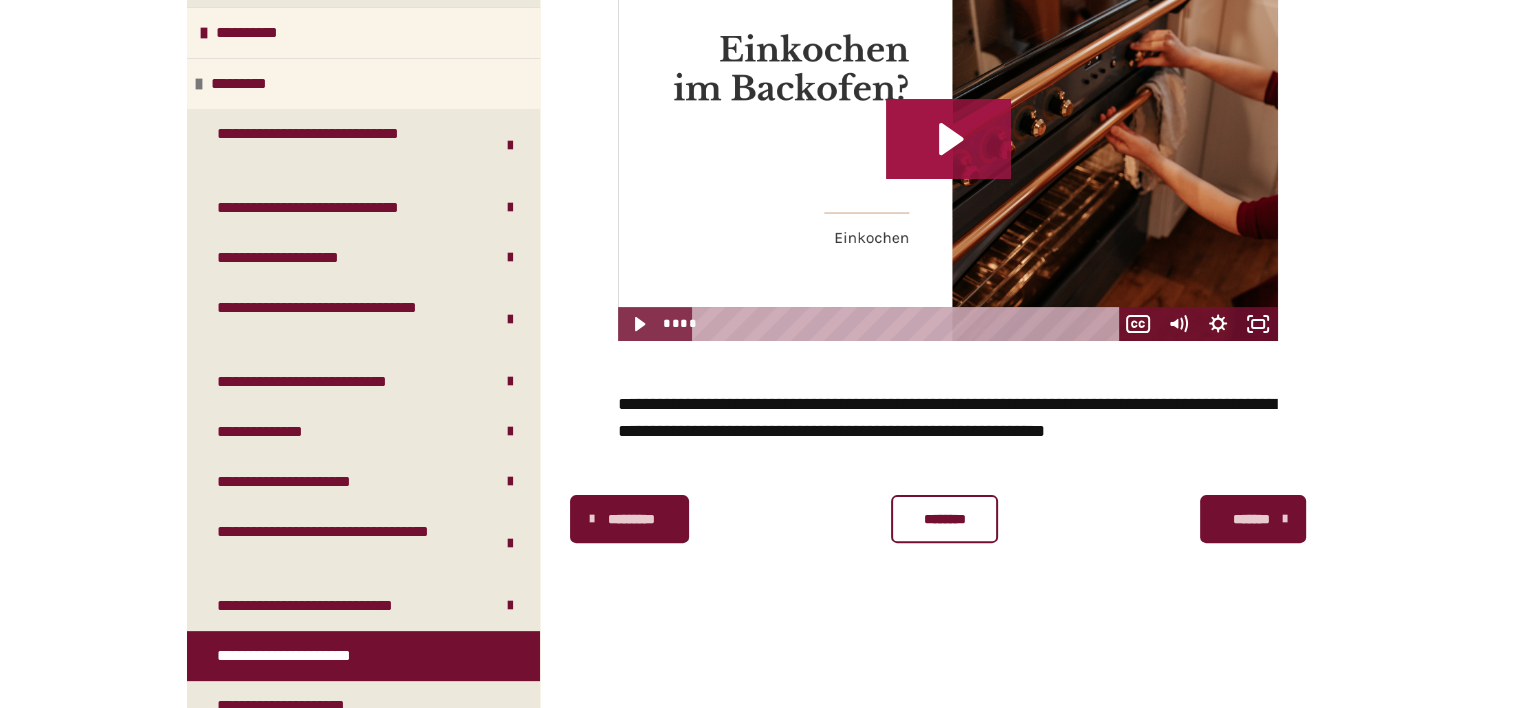 click 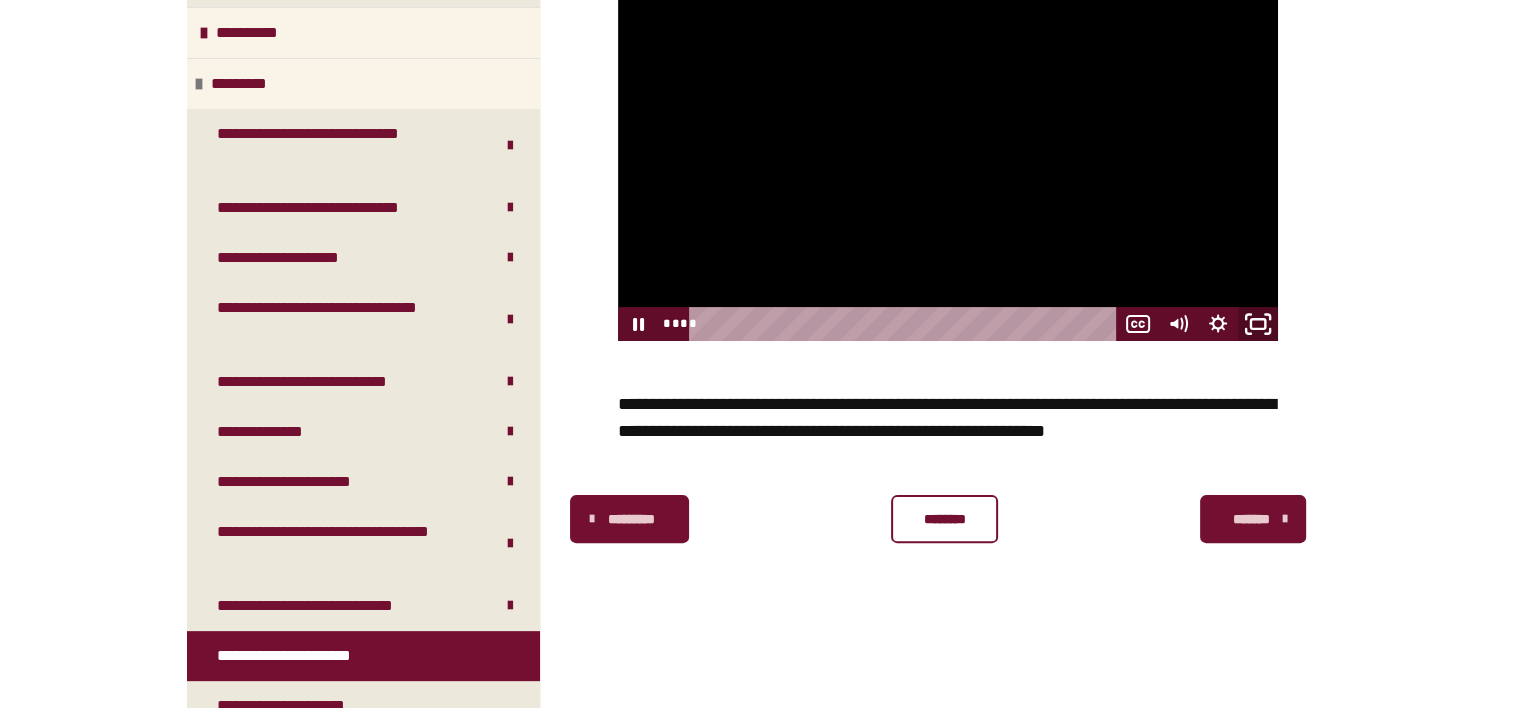 click 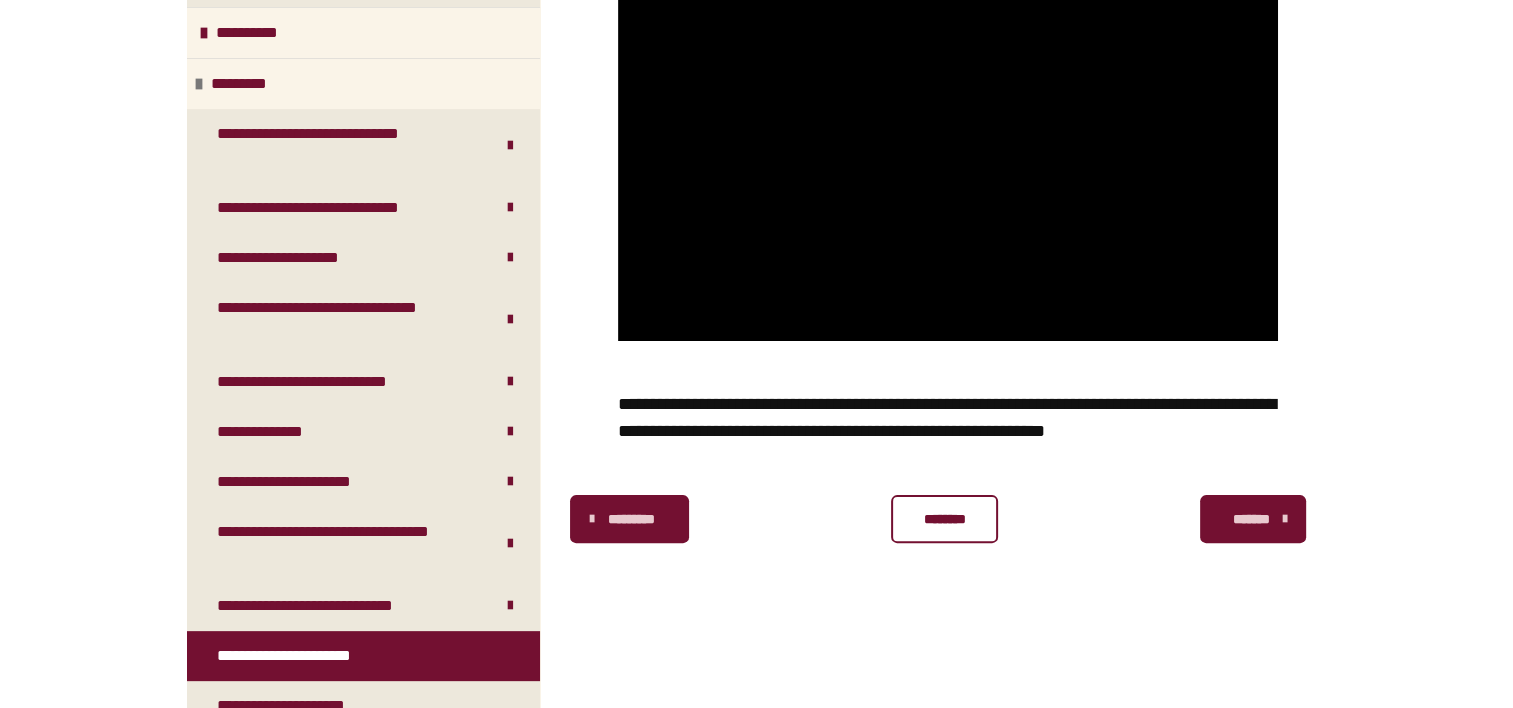 click on "********" at bounding box center (944, 519) 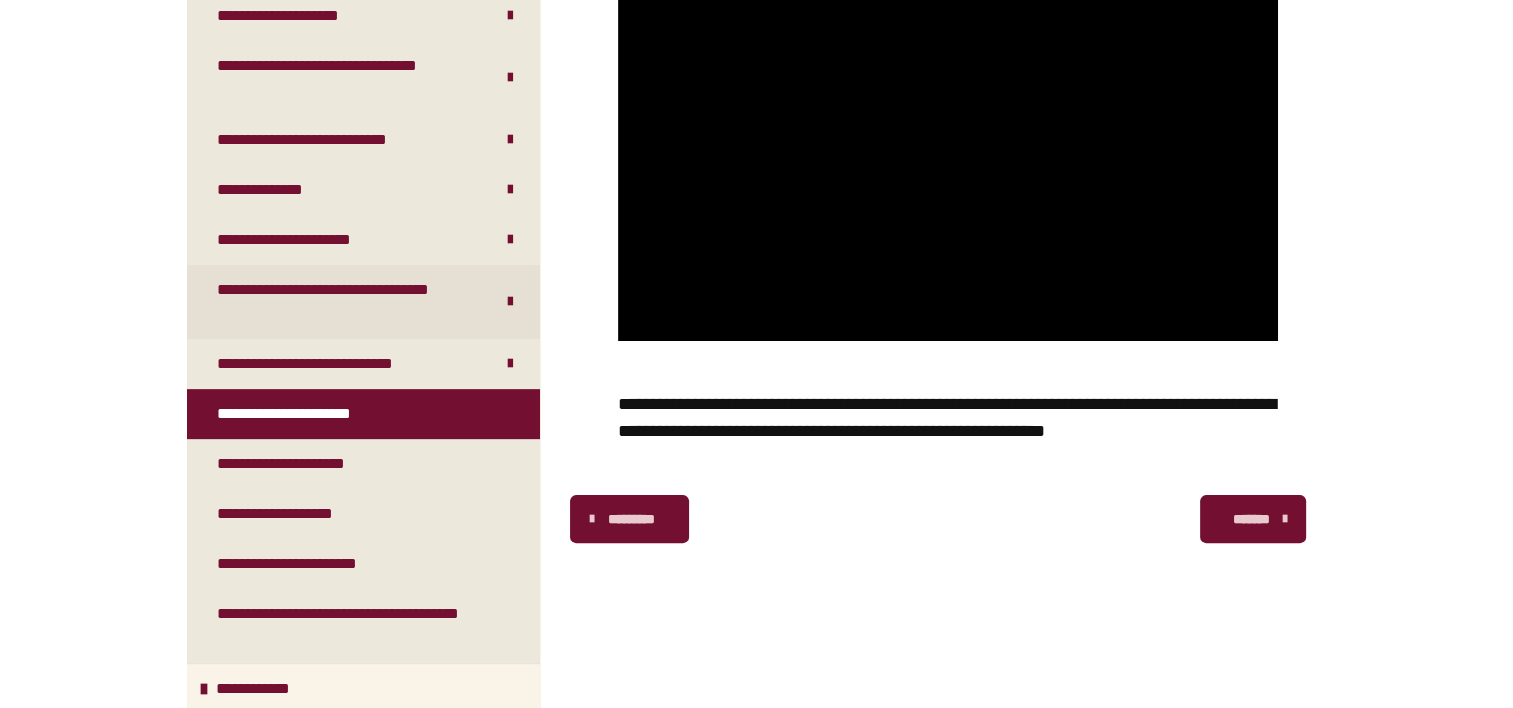 scroll, scrollTop: 800, scrollLeft: 0, axis: vertical 